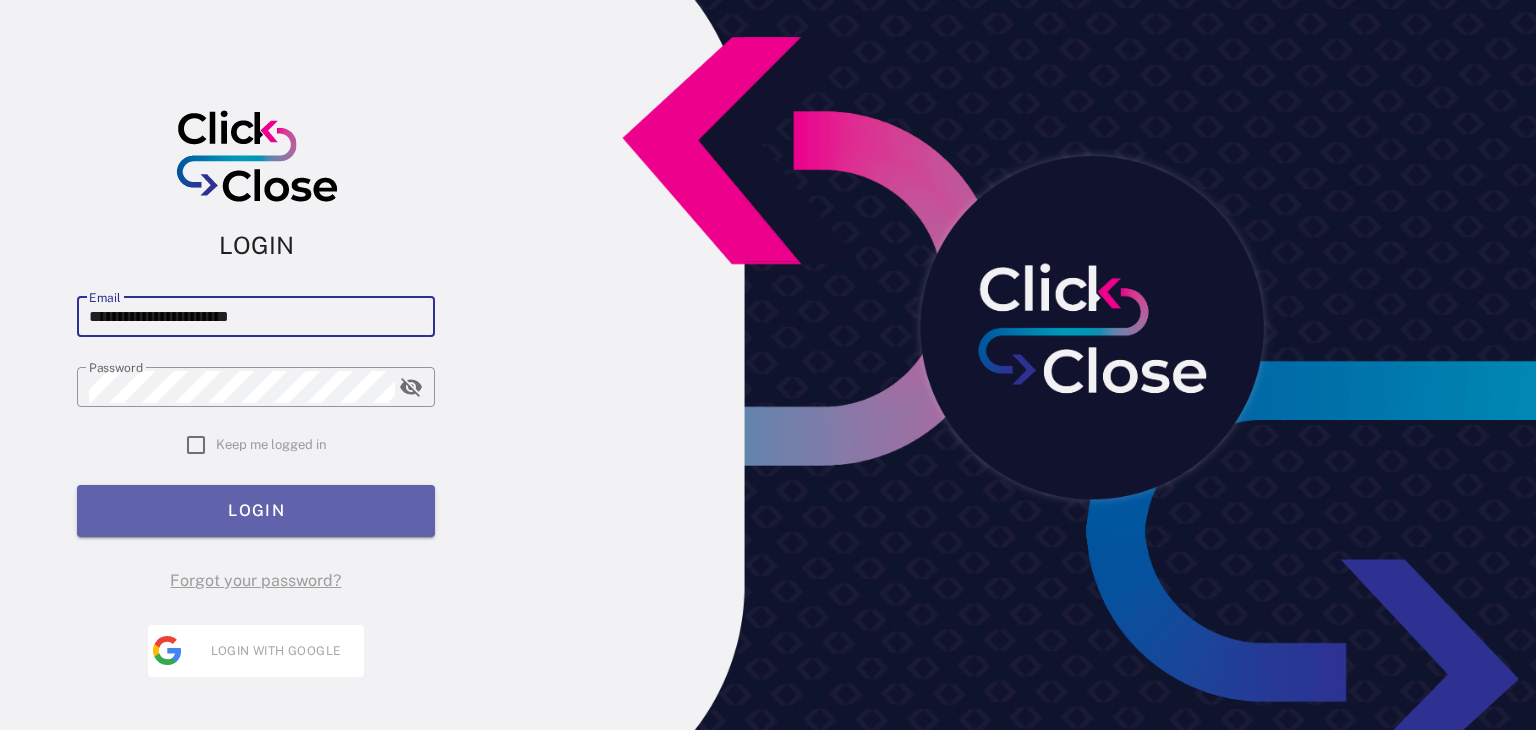 click on "LOGIN" at bounding box center [256, 510] 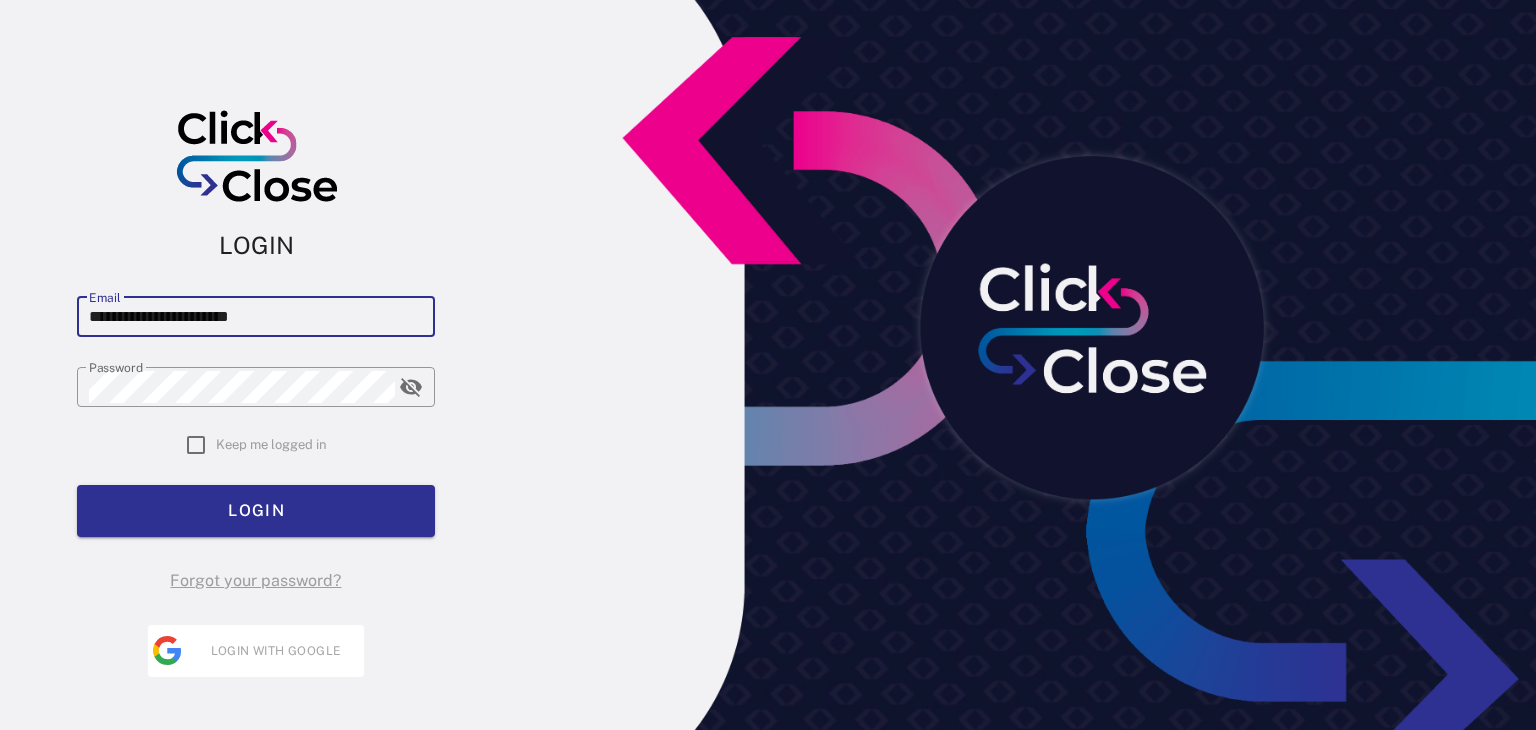 scroll, scrollTop: 0, scrollLeft: 0, axis: both 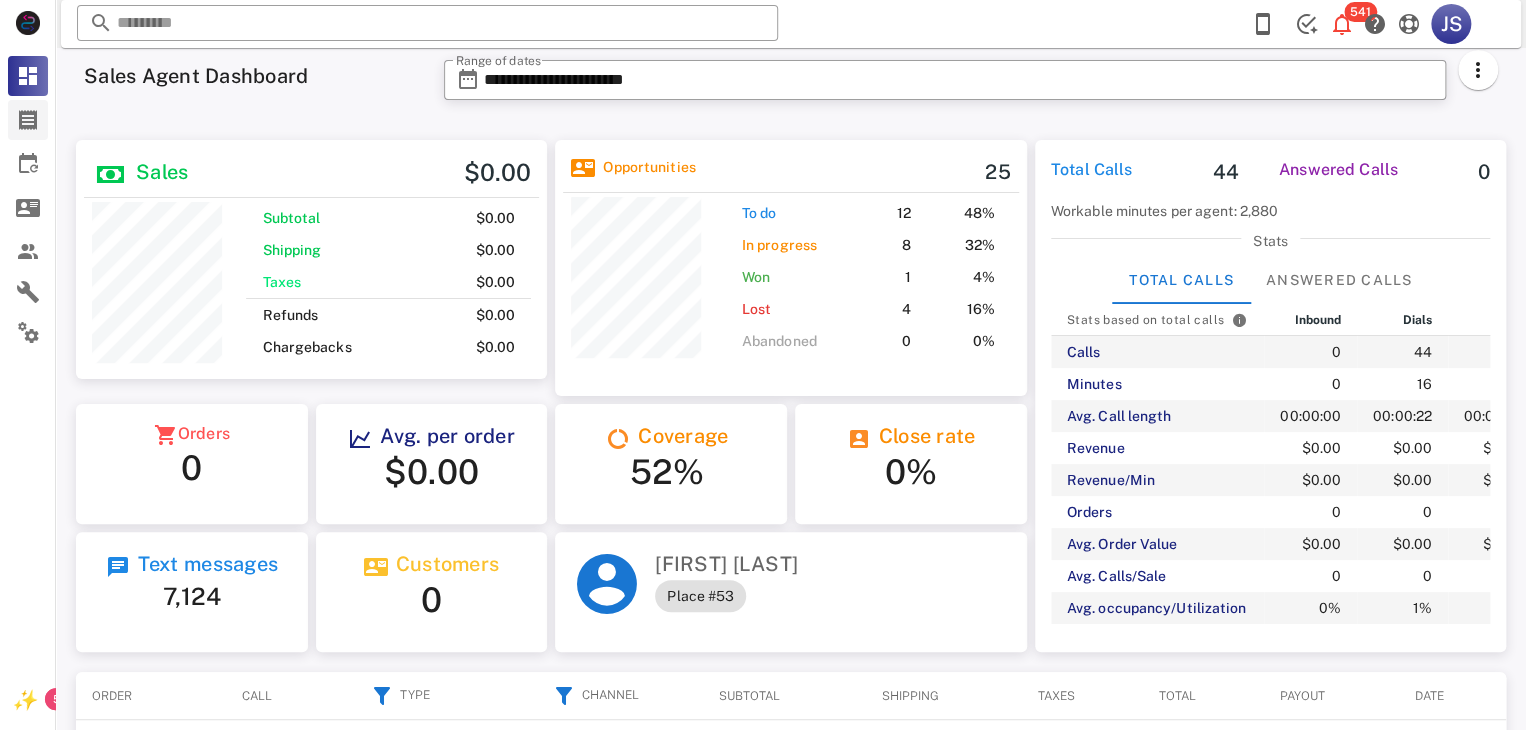 click at bounding box center (28, 120) 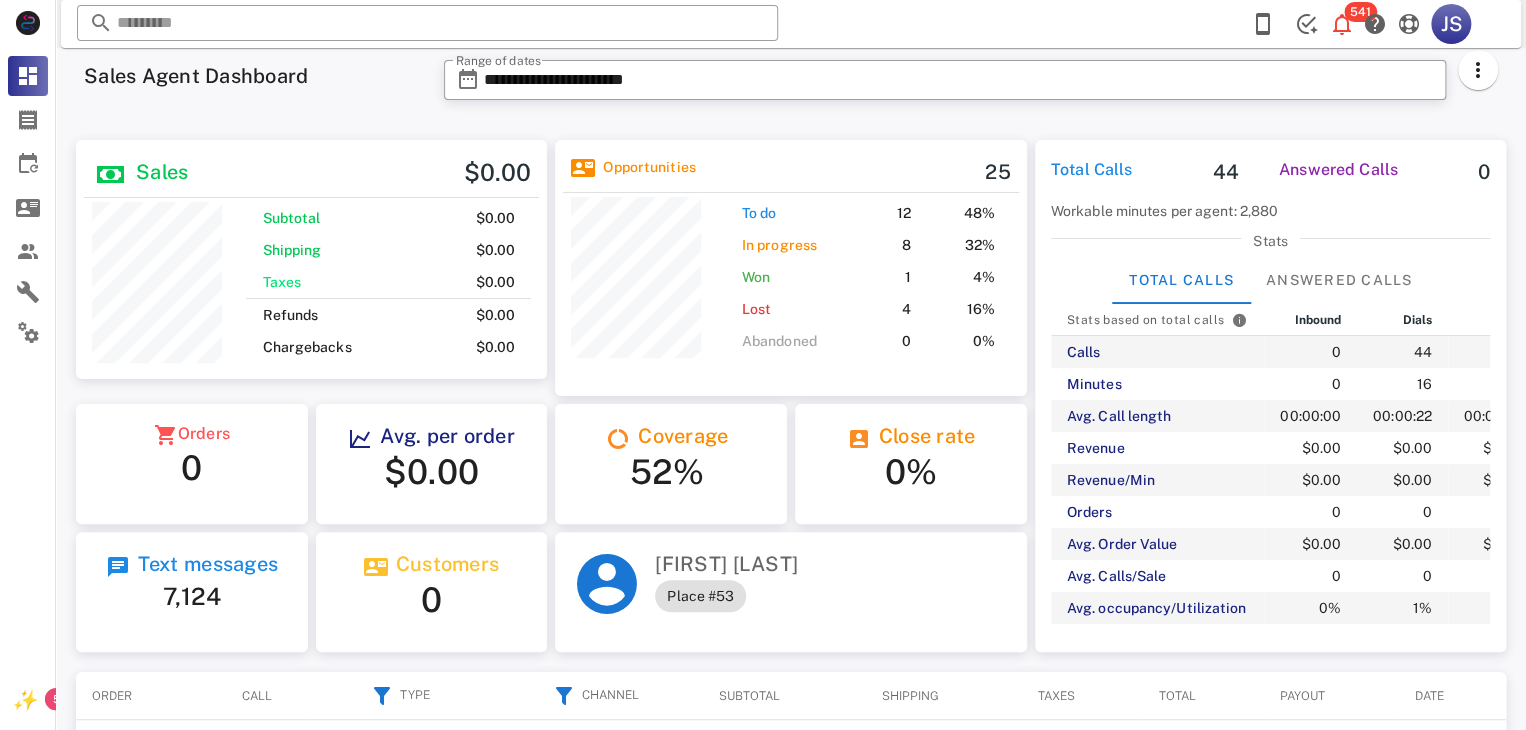 click on "Sales  $0.00   Subtotal   $0.00   Shipping   $0.00   Taxes   $0.00   Refunds   $0.00   Chargebacks   $0.00   Opportunities  25   To do  12 48%  In progress  8 32%  Won  1 4%  Lost  4 16%  Abandoned  0 0% Orders 0 Avg. per order $0.00 Coverage 52% Close rate 0% Text messages 7,124  Customers 0 Jennifer Sapien Place #53" at bounding box center [551, 396] 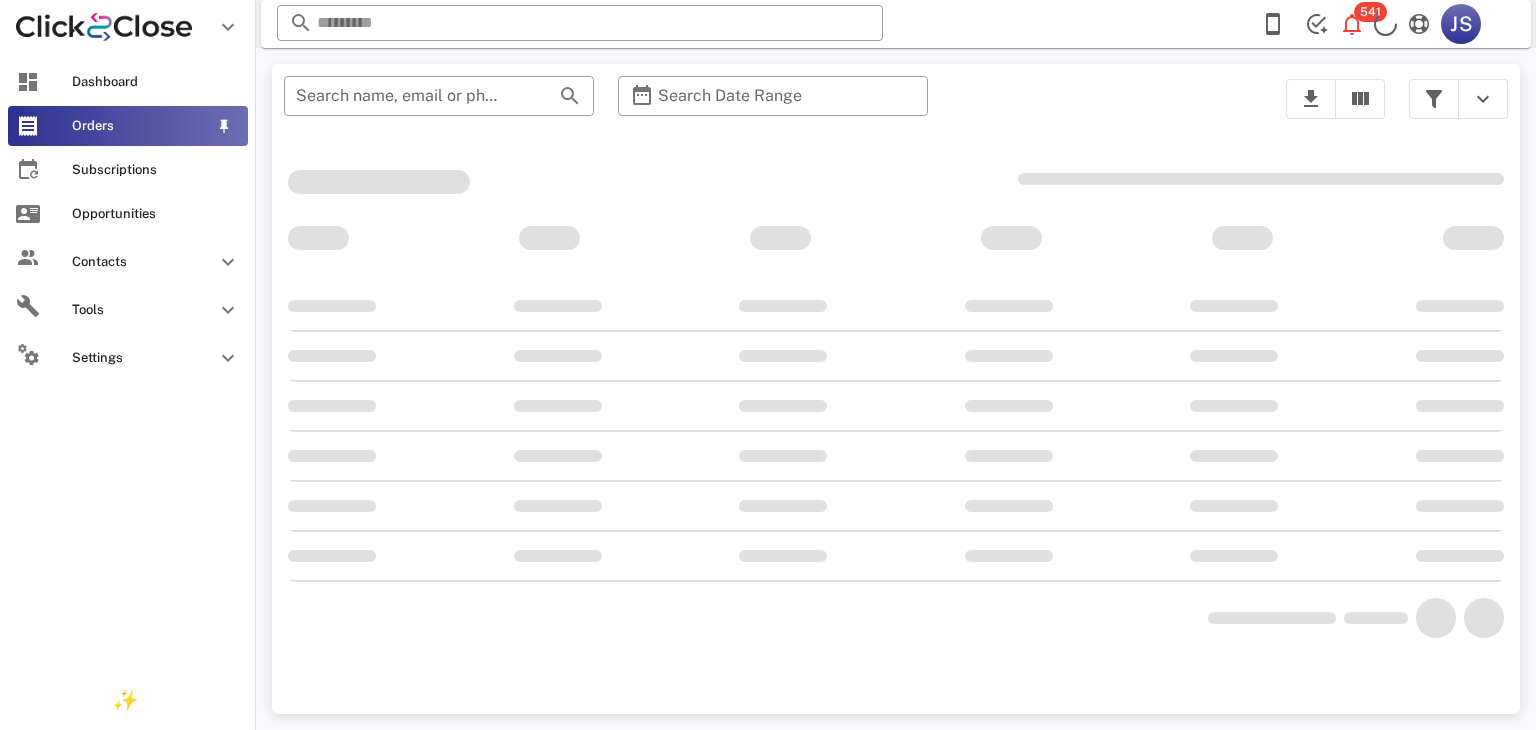 scroll, scrollTop: 0, scrollLeft: 0, axis: both 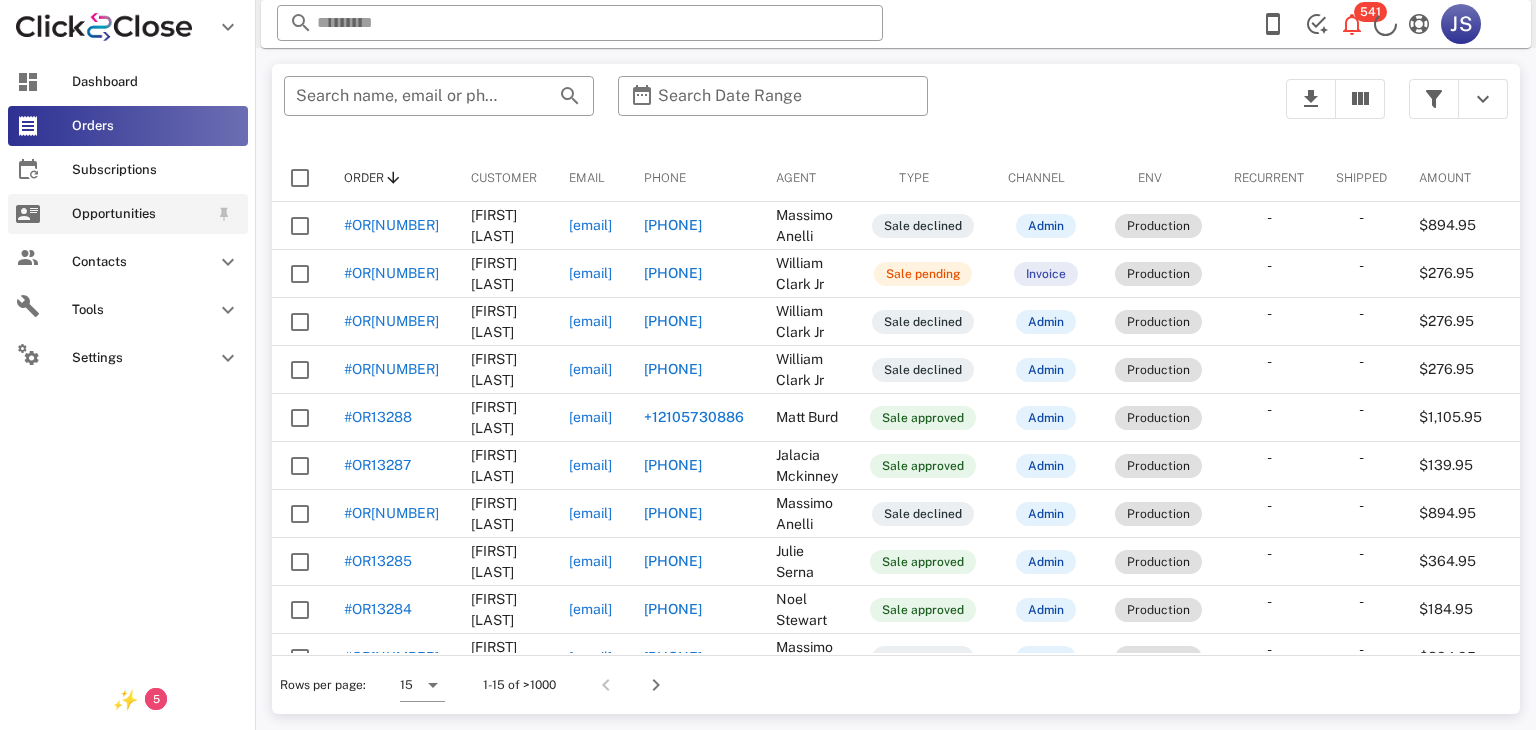 click on "Opportunities" at bounding box center [128, 214] 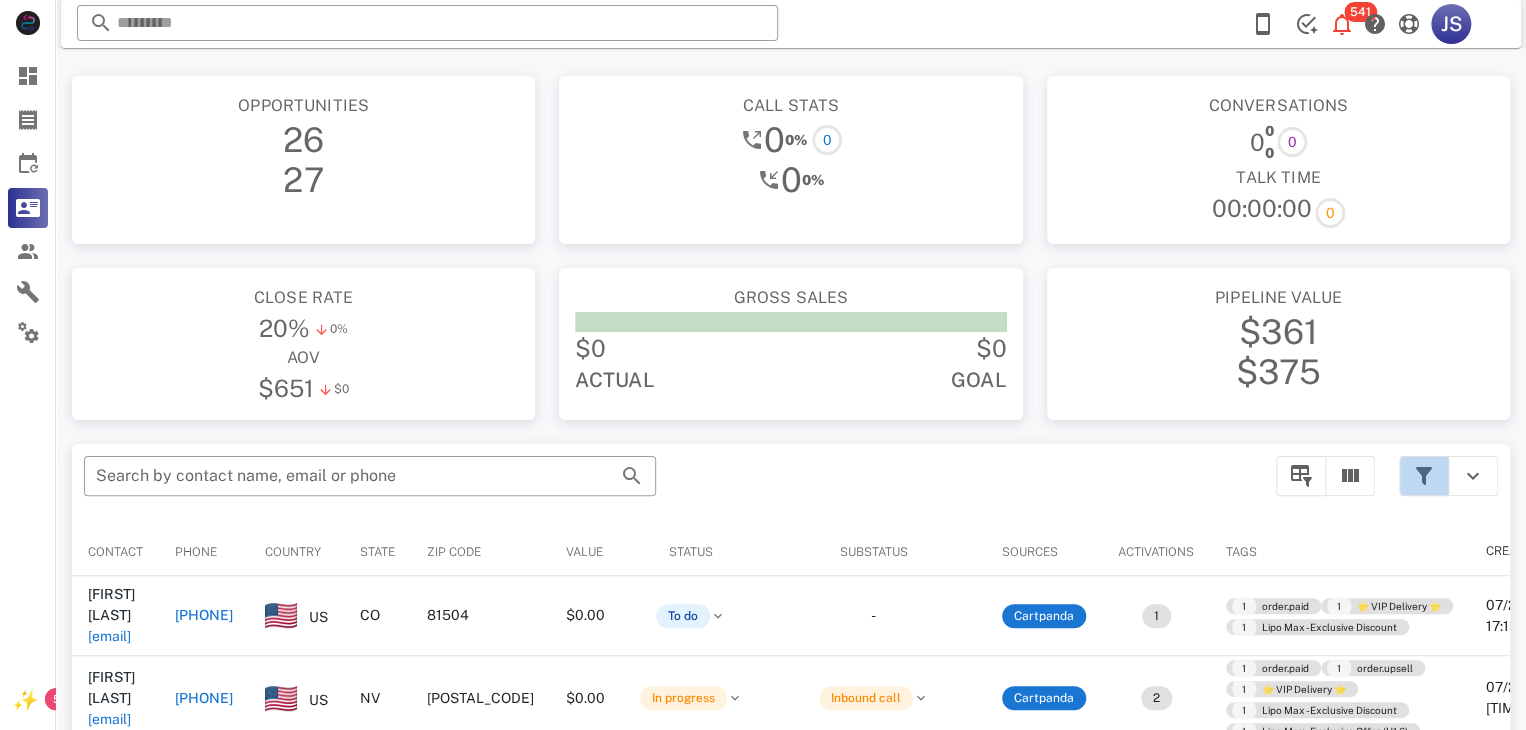 click at bounding box center (1424, 476) 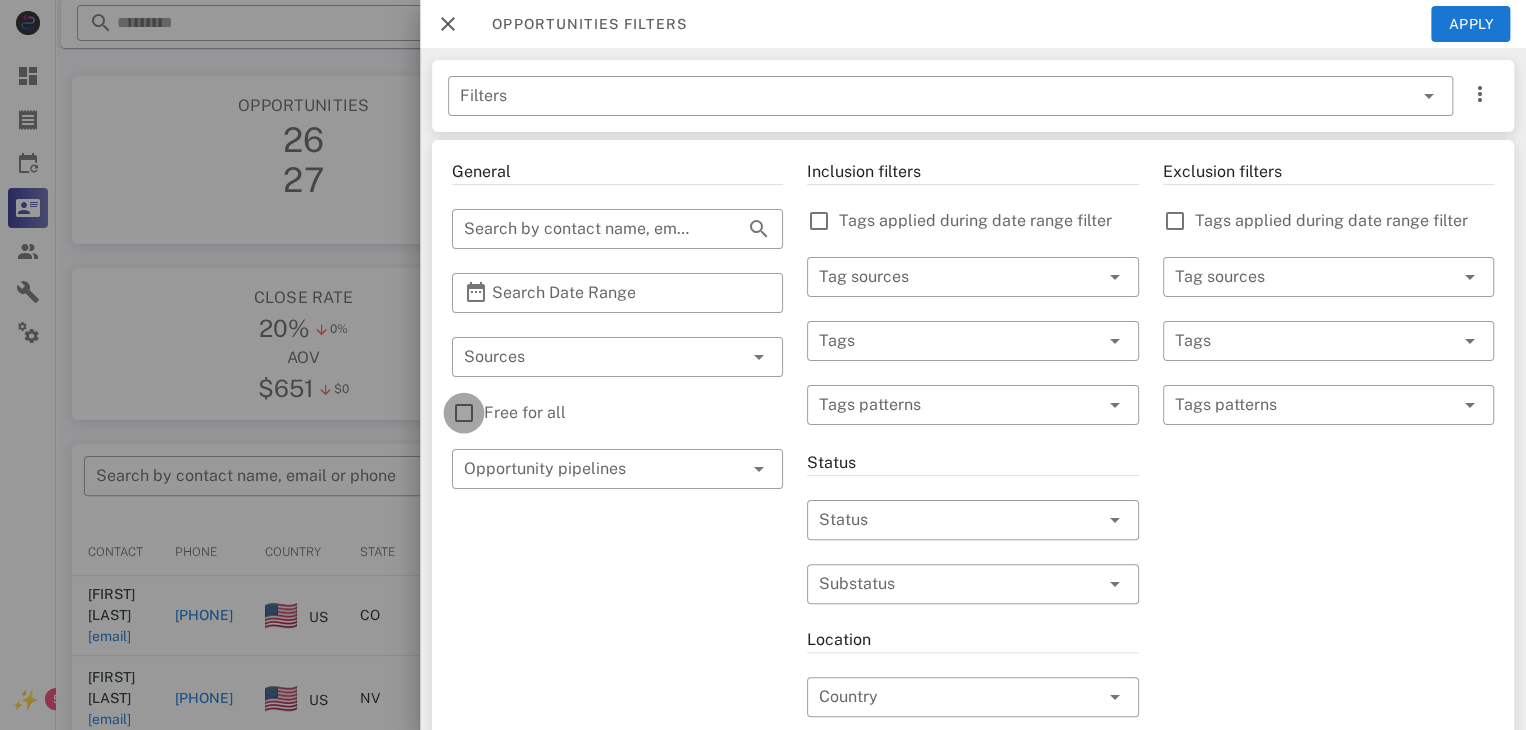 click at bounding box center (464, 413) 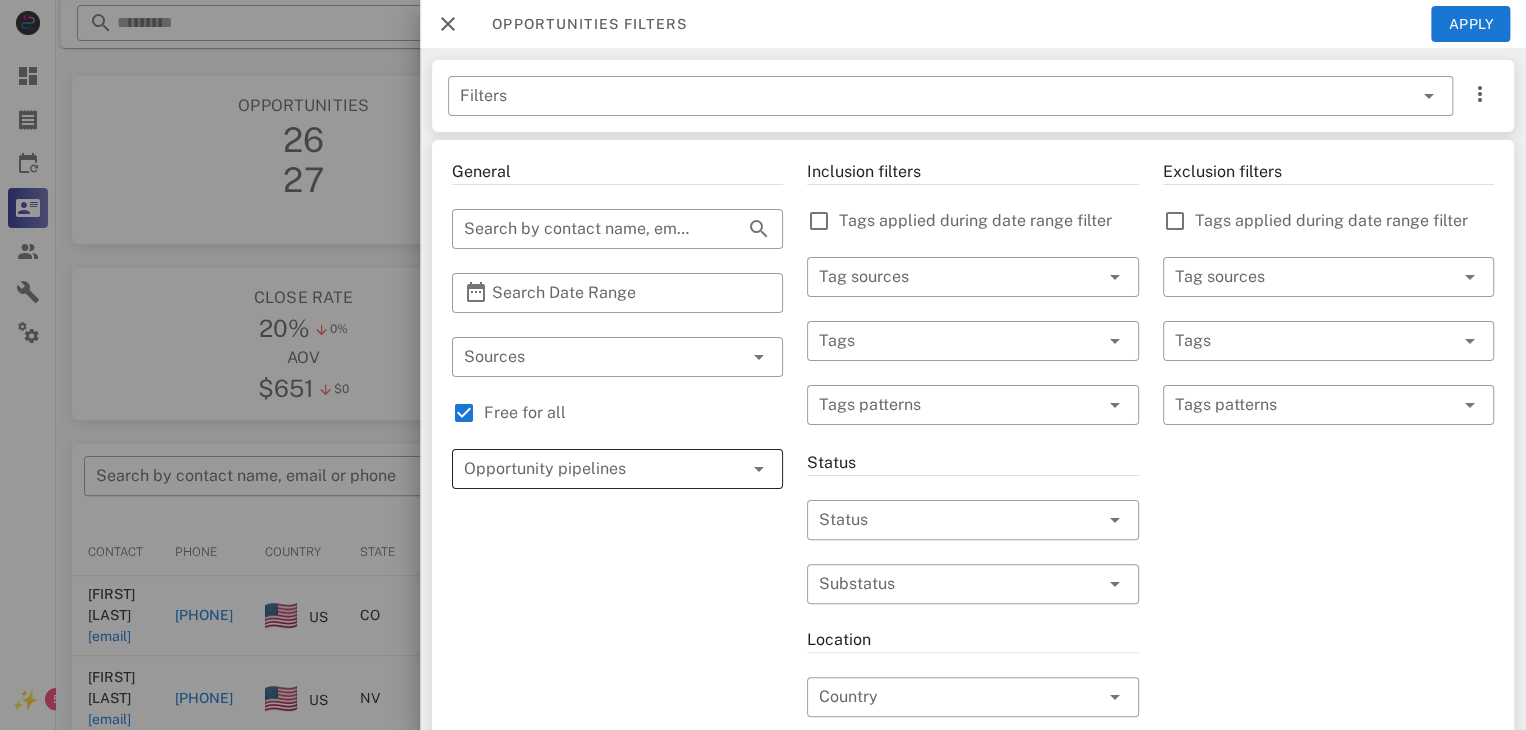click at bounding box center (759, 469) 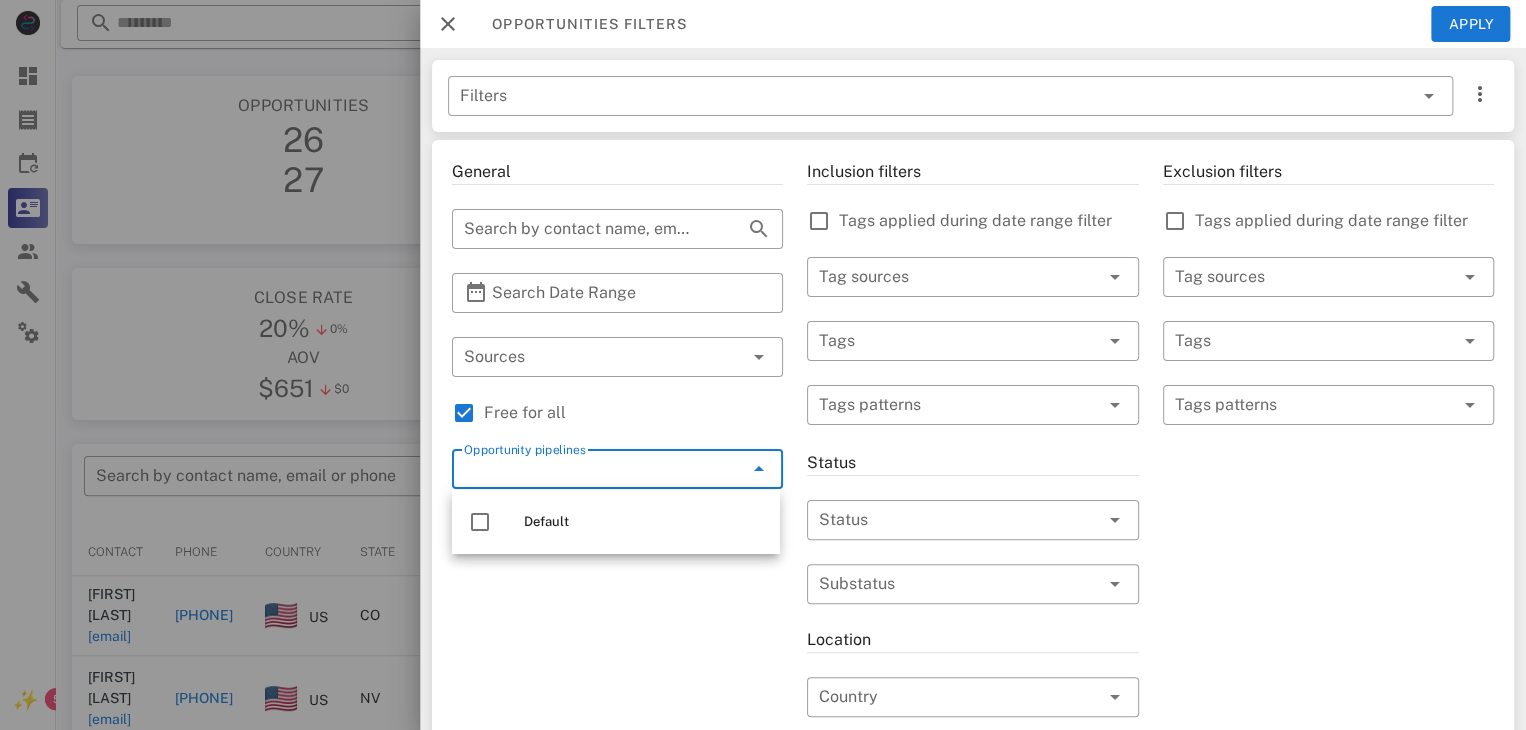 click at bounding box center [759, 469] 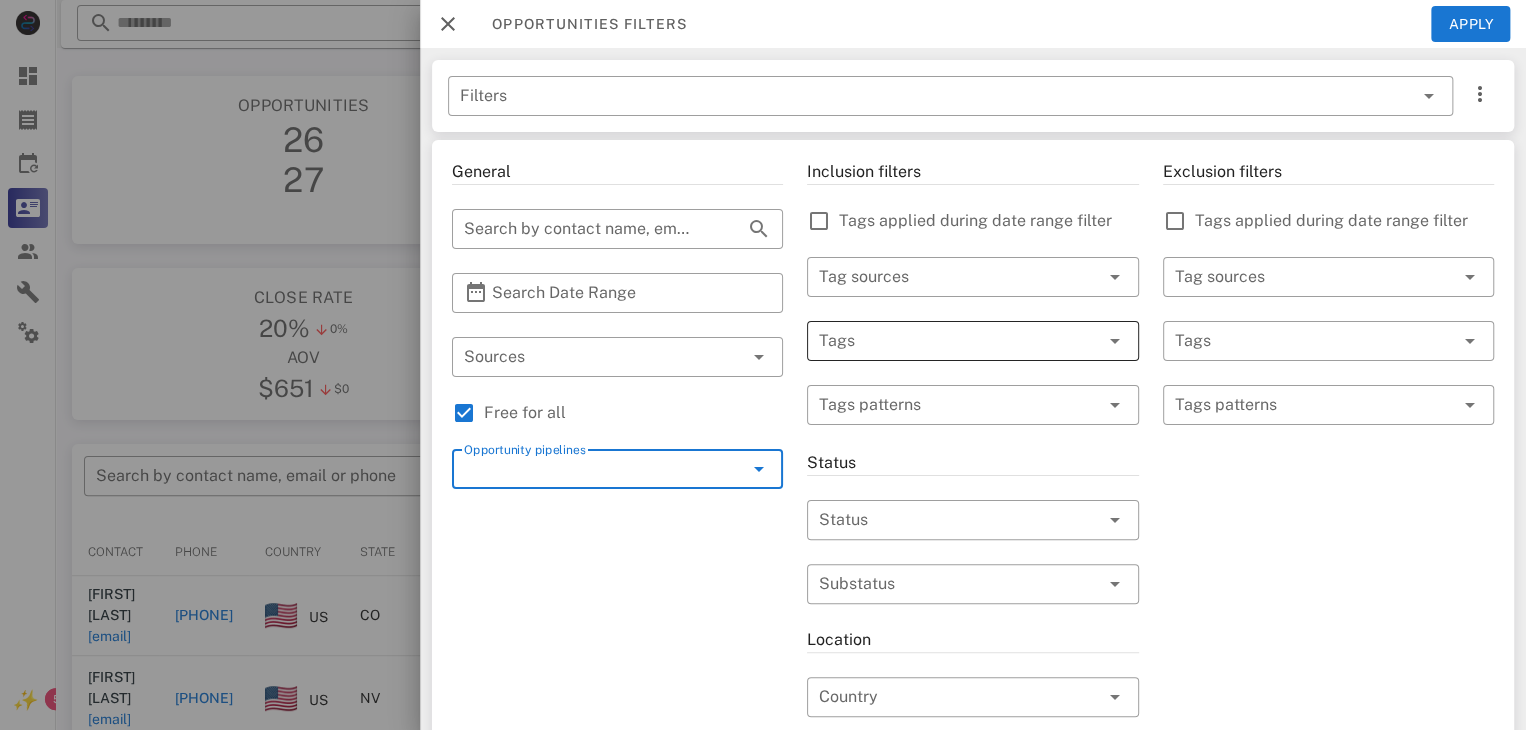 click at bounding box center (944, 341) 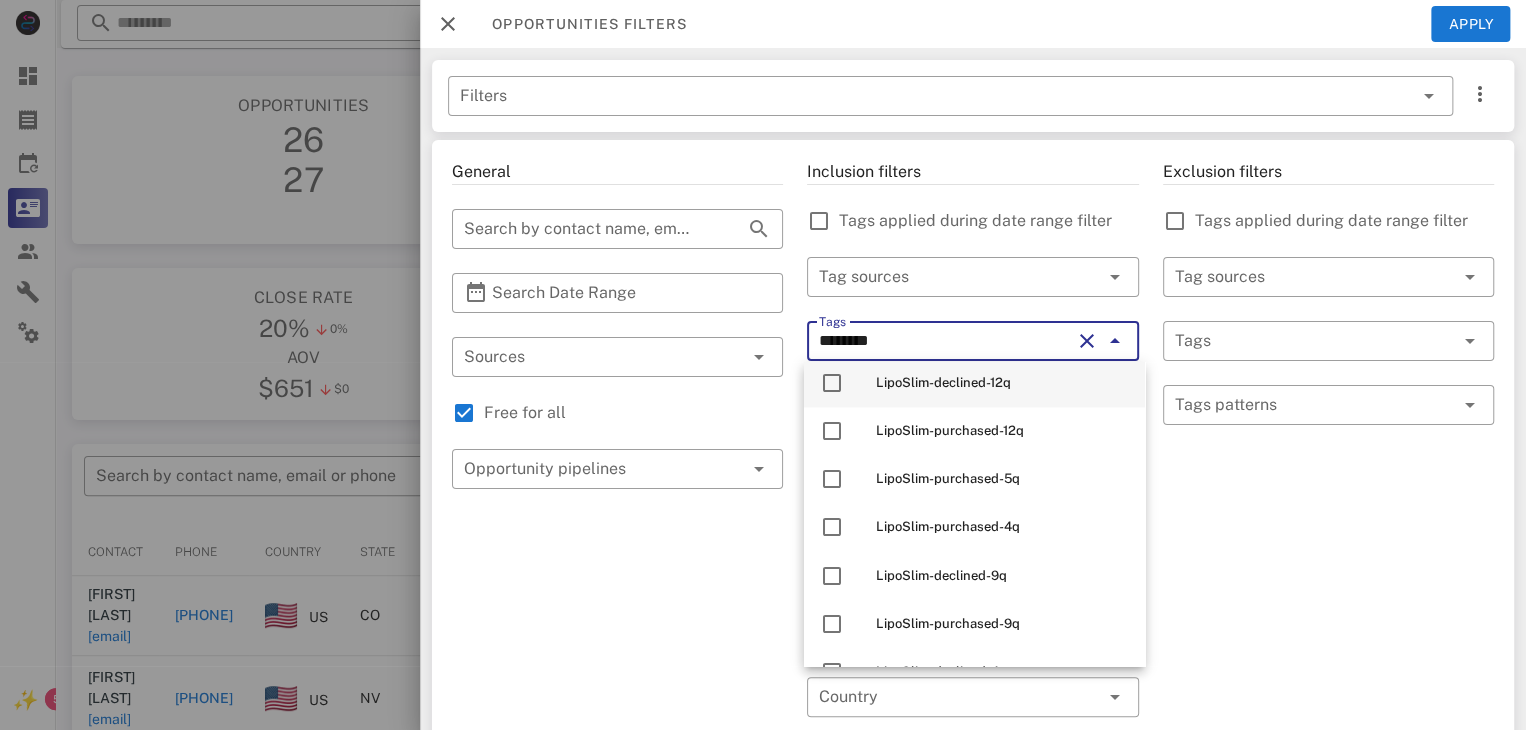scroll, scrollTop: 1736, scrollLeft: 0, axis: vertical 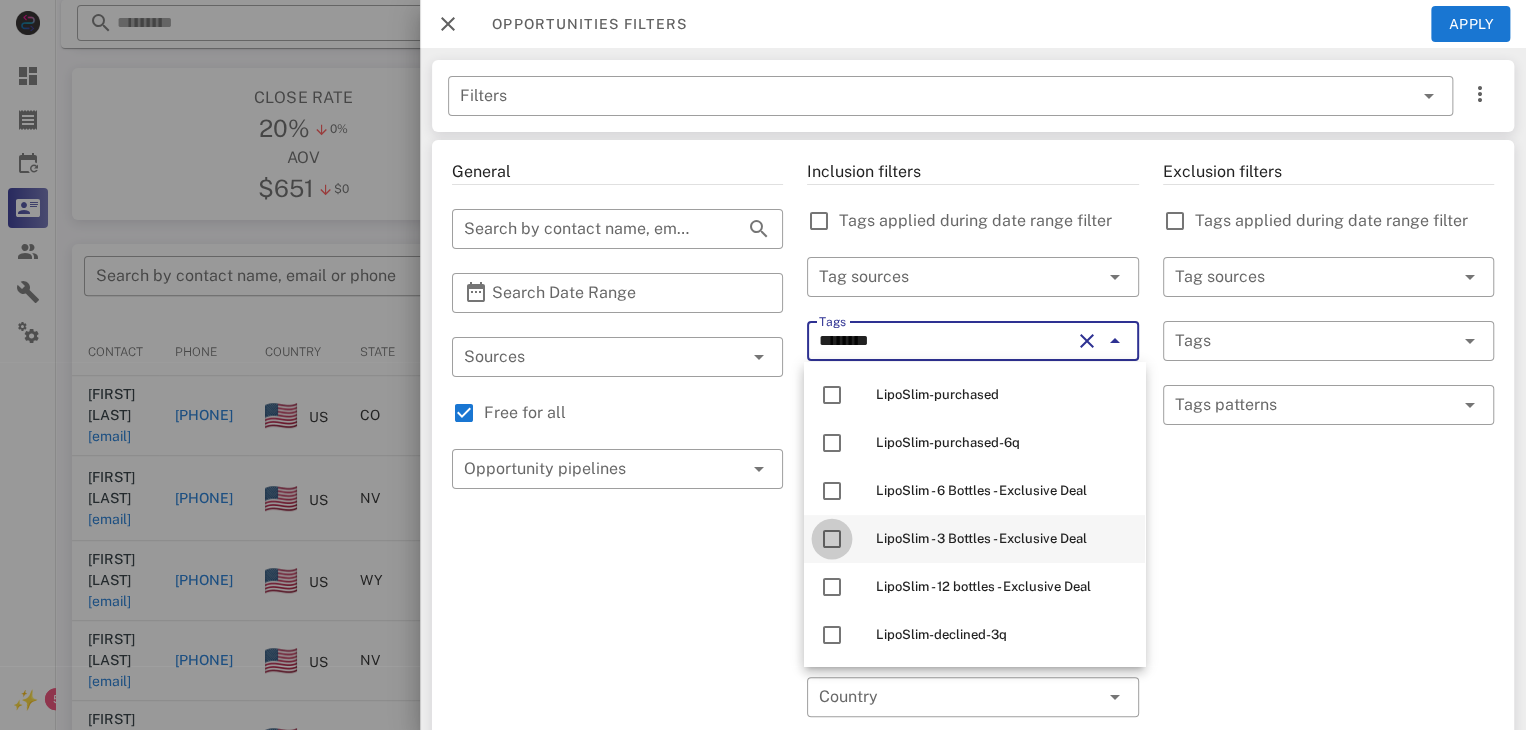 click at bounding box center [832, 539] 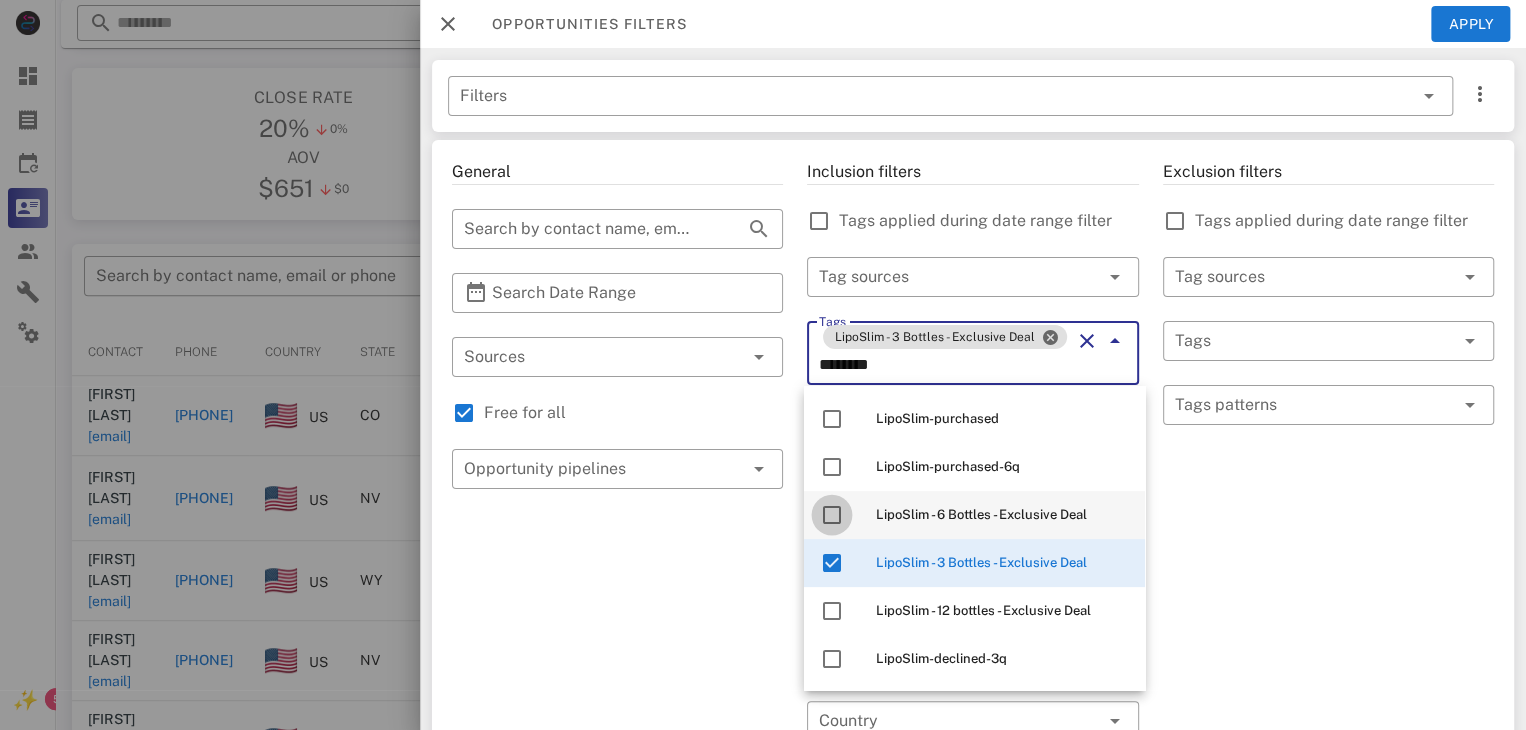 click at bounding box center (832, 515) 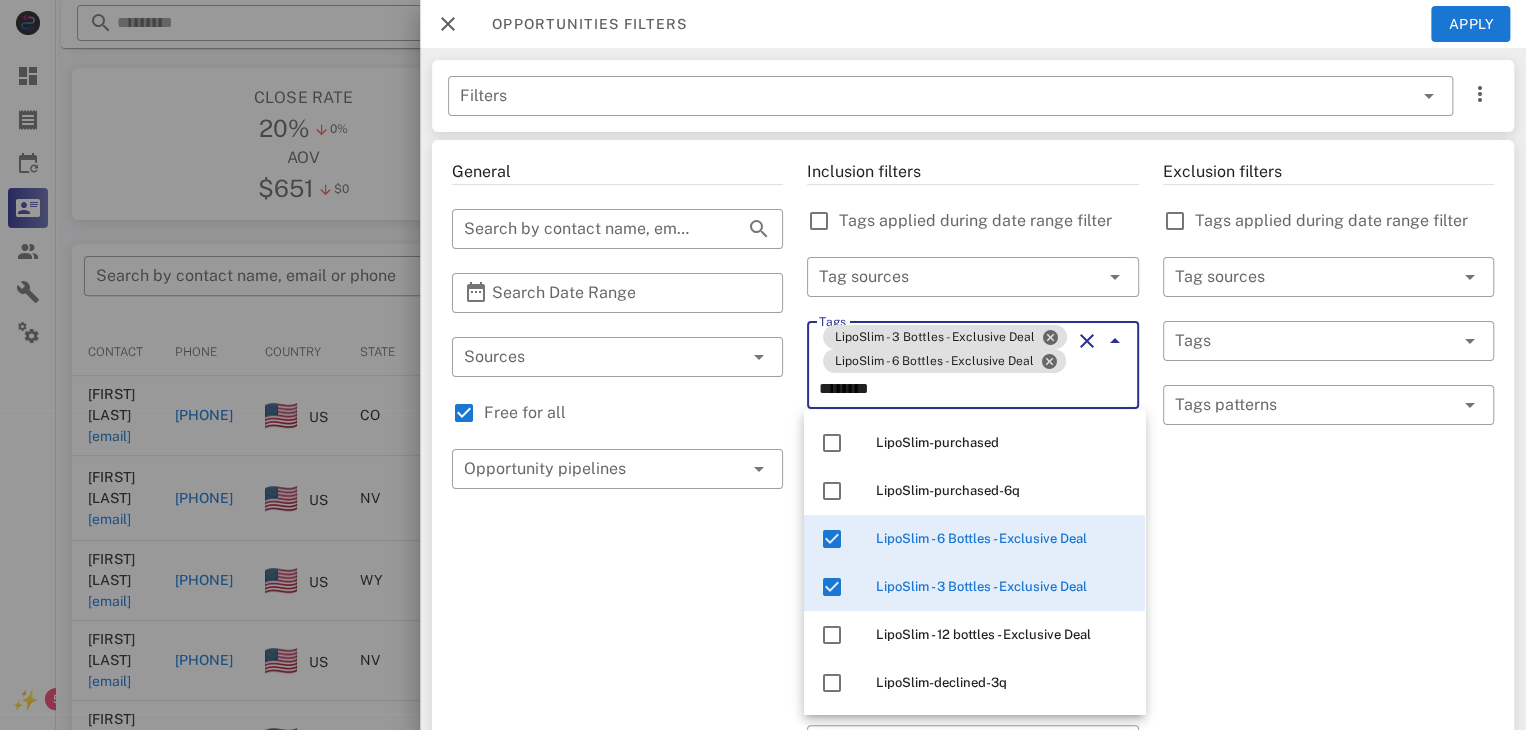click at bounding box center (832, 539) 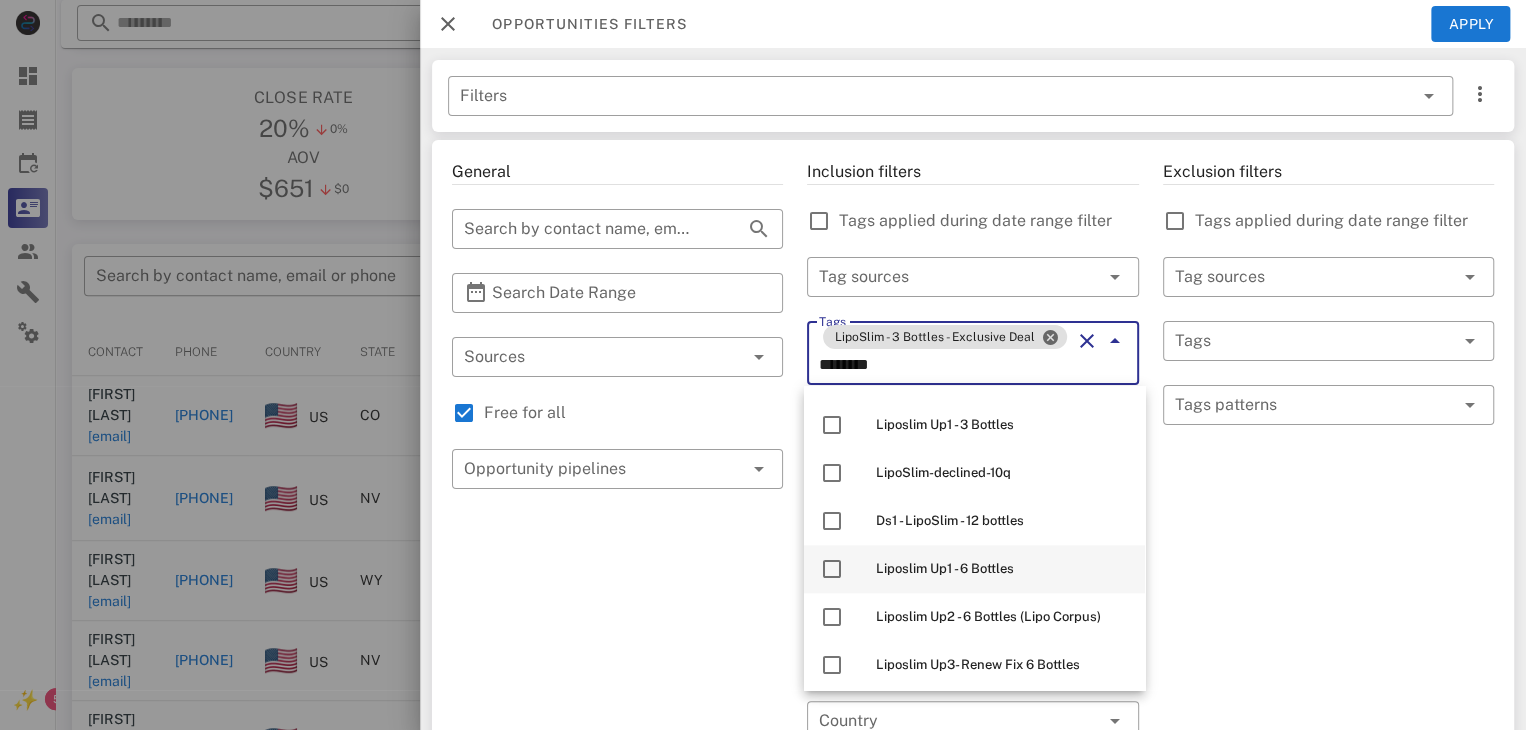 scroll, scrollTop: 1200, scrollLeft: 0, axis: vertical 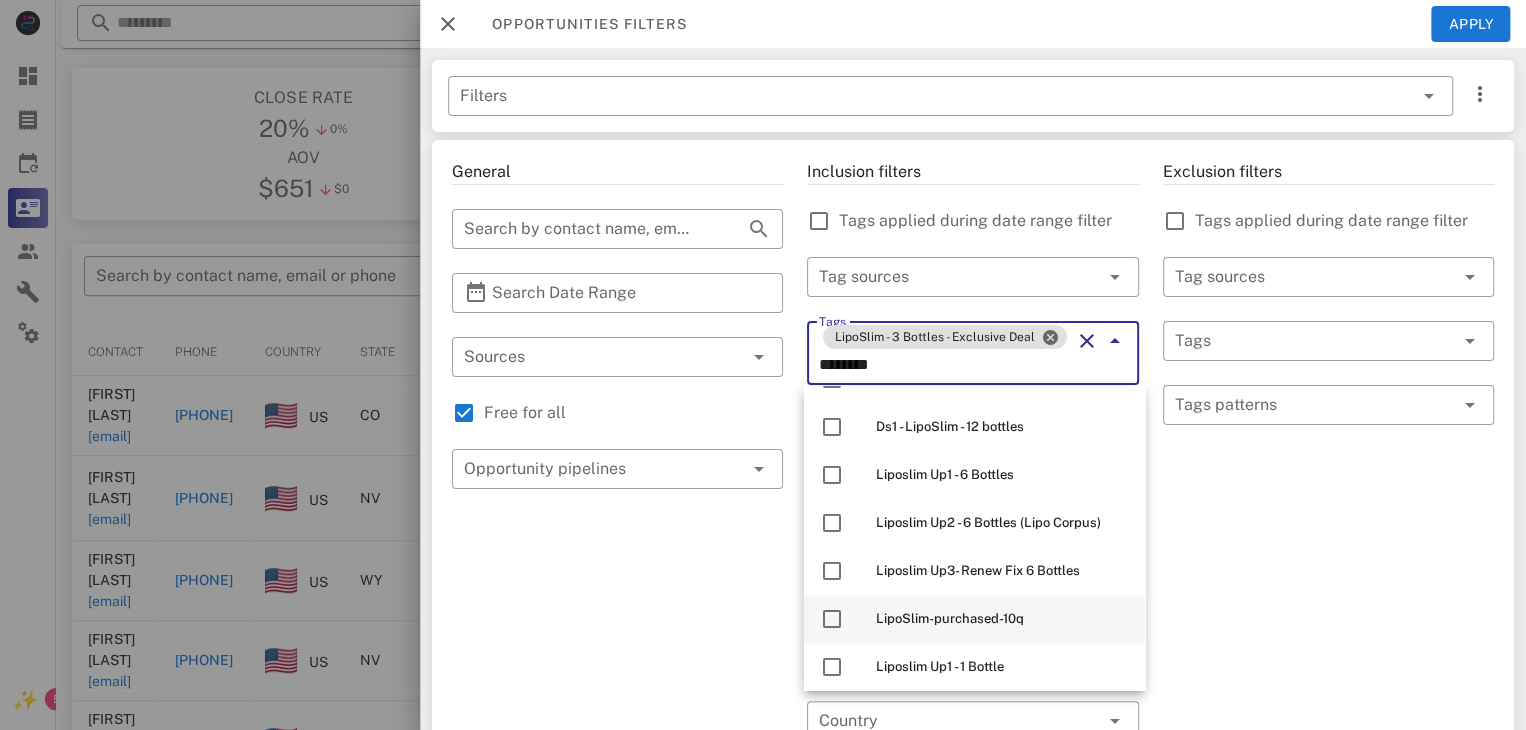drag, startPoint x: 832, startPoint y: 663, endPoint x: 898, endPoint y: 636, distance: 71.30919 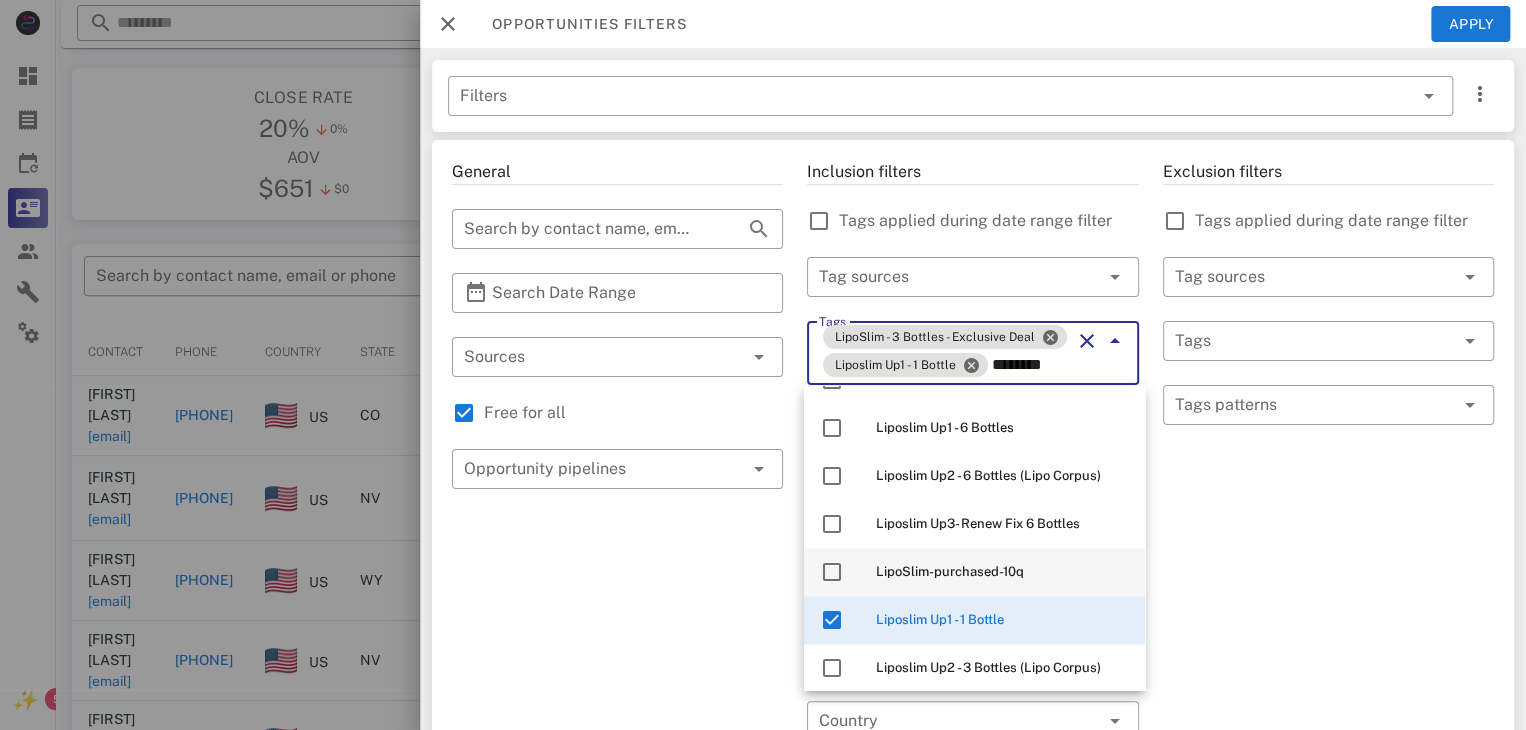 scroll, scrollTop: 1236, scrollLeft: 0, axis: vertical 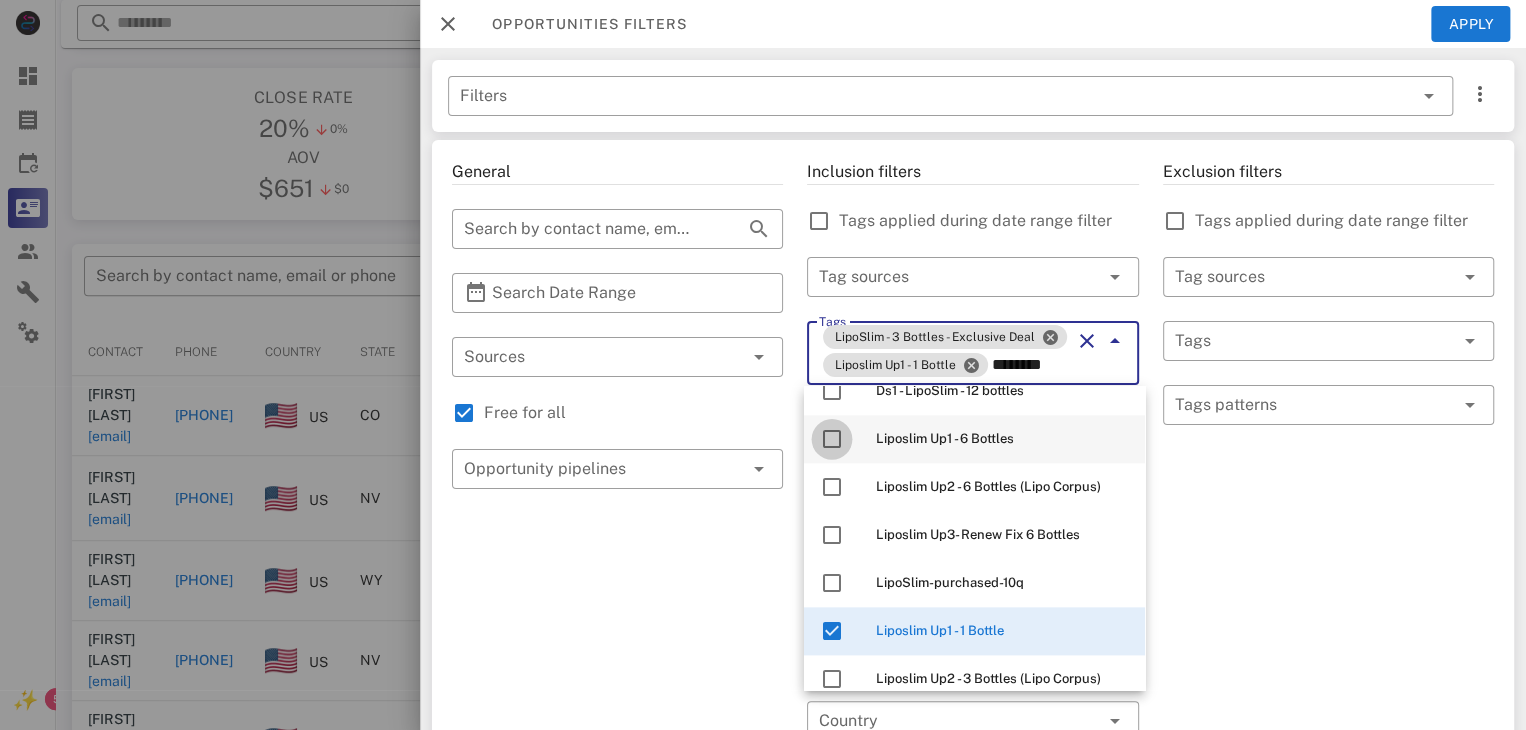 click at bounding box center [832, 439] 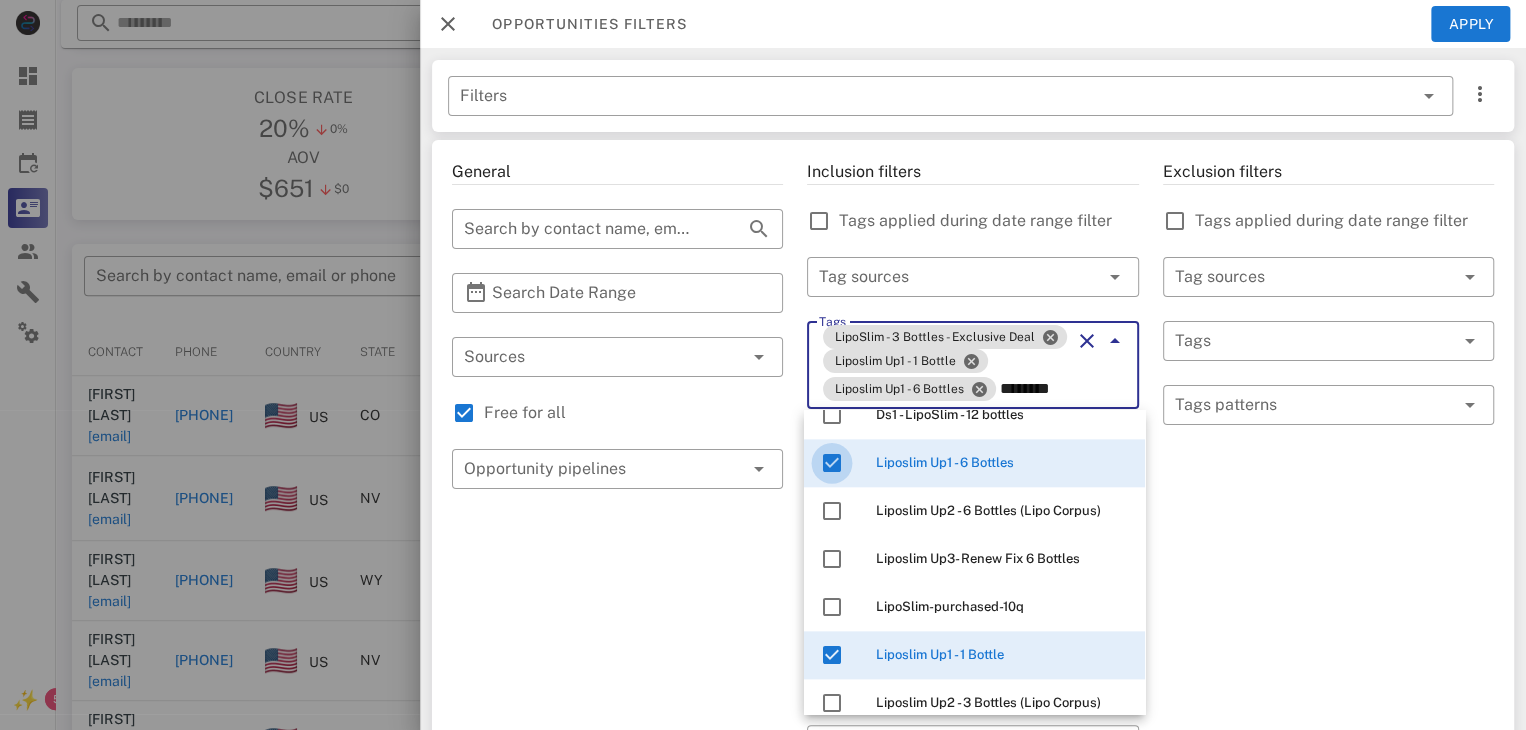 click on "Liposlim Up1 - 6 Bottles" at bounding box center [974, 463] 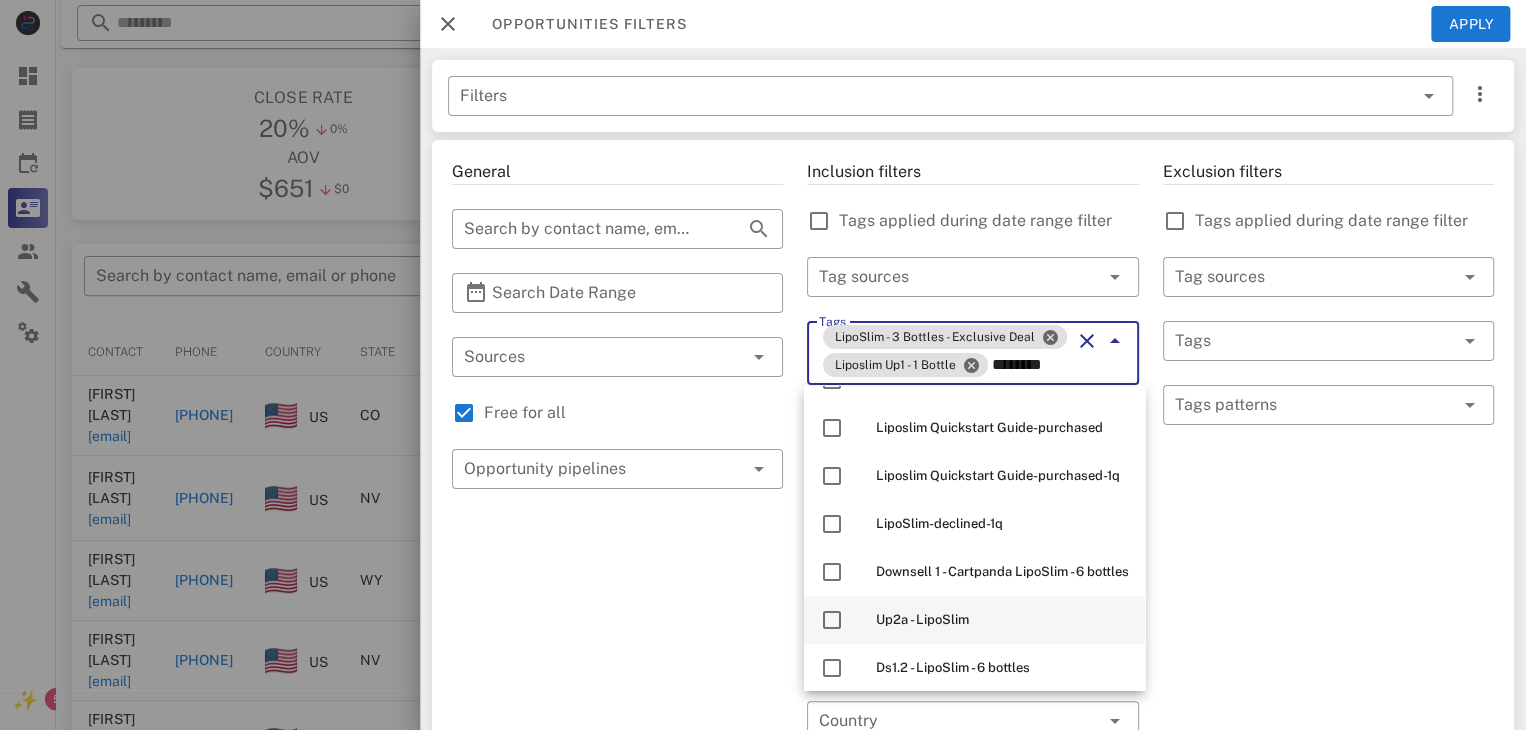 scroll, scrollTop: 936, scrollLeft: 0, axis: vertical 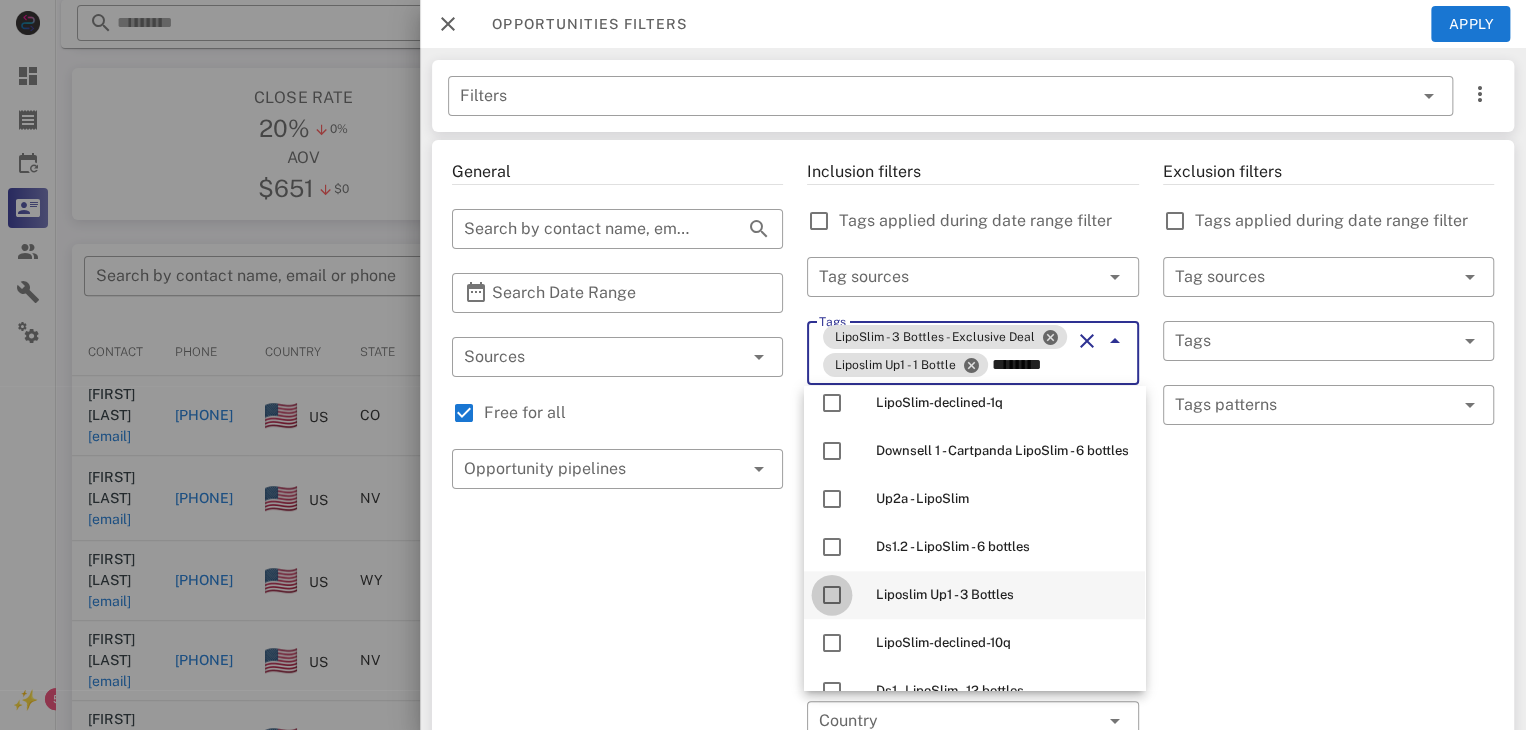 click at bounding box center [832, 595] 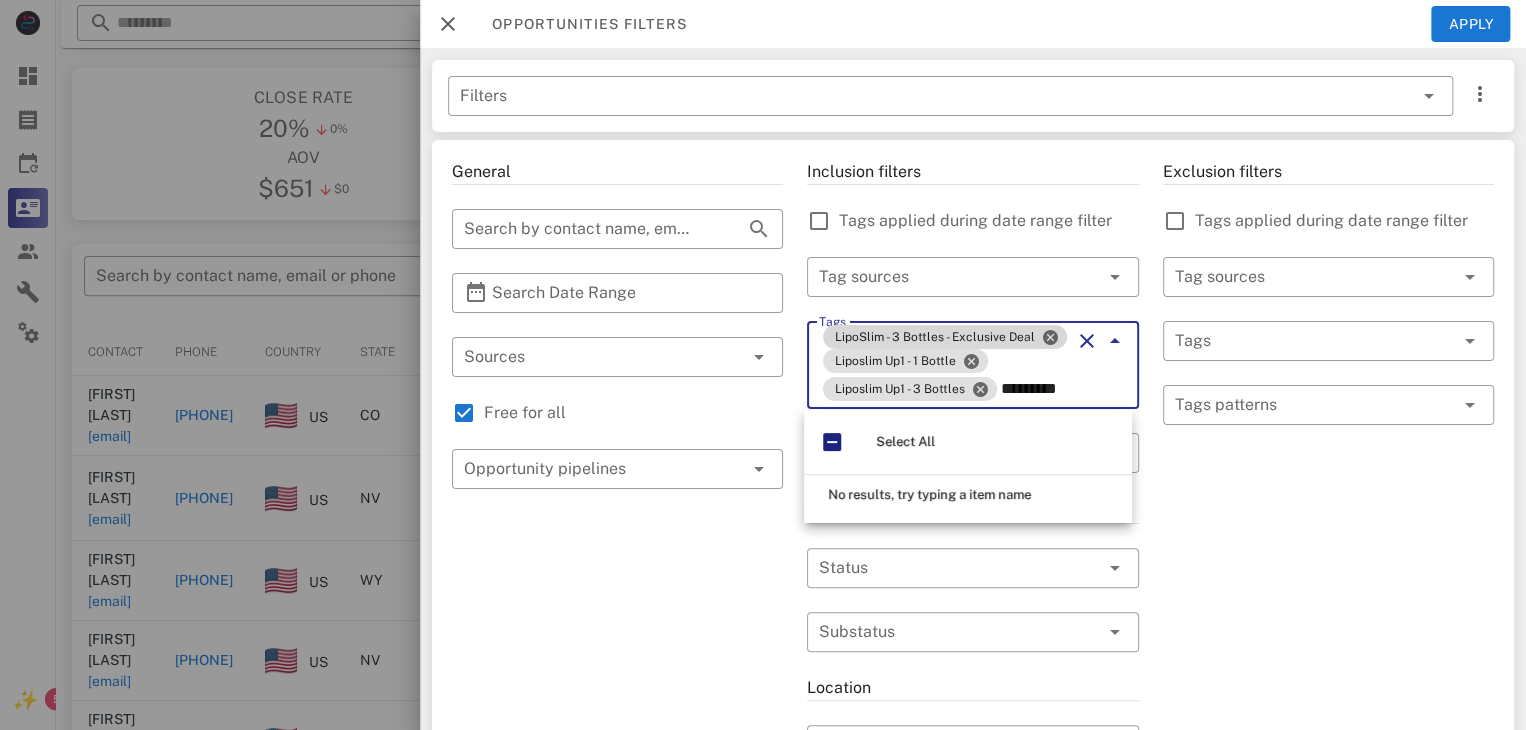 scroll, scrollTop: 0, scrollLeft: 0, axis: both 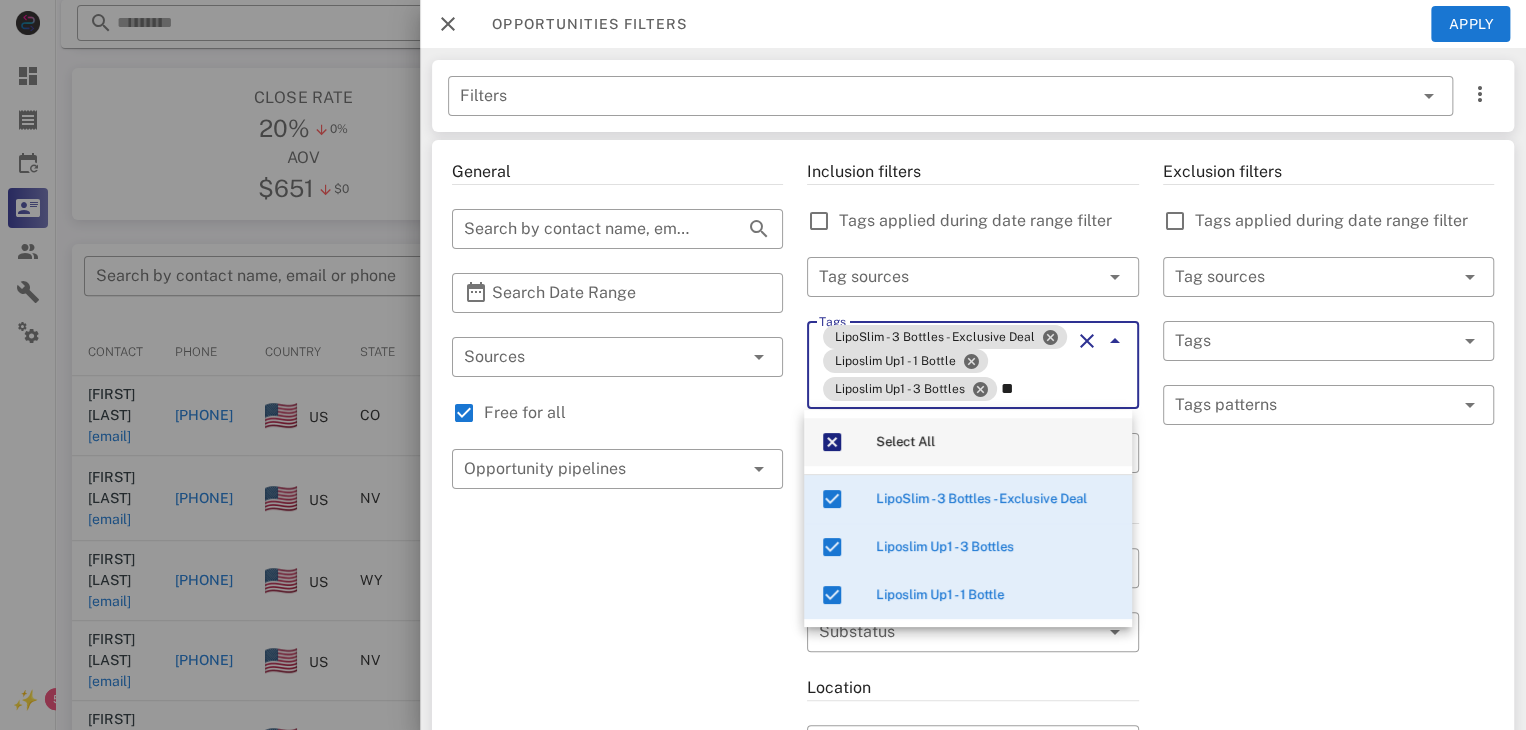type on "*" 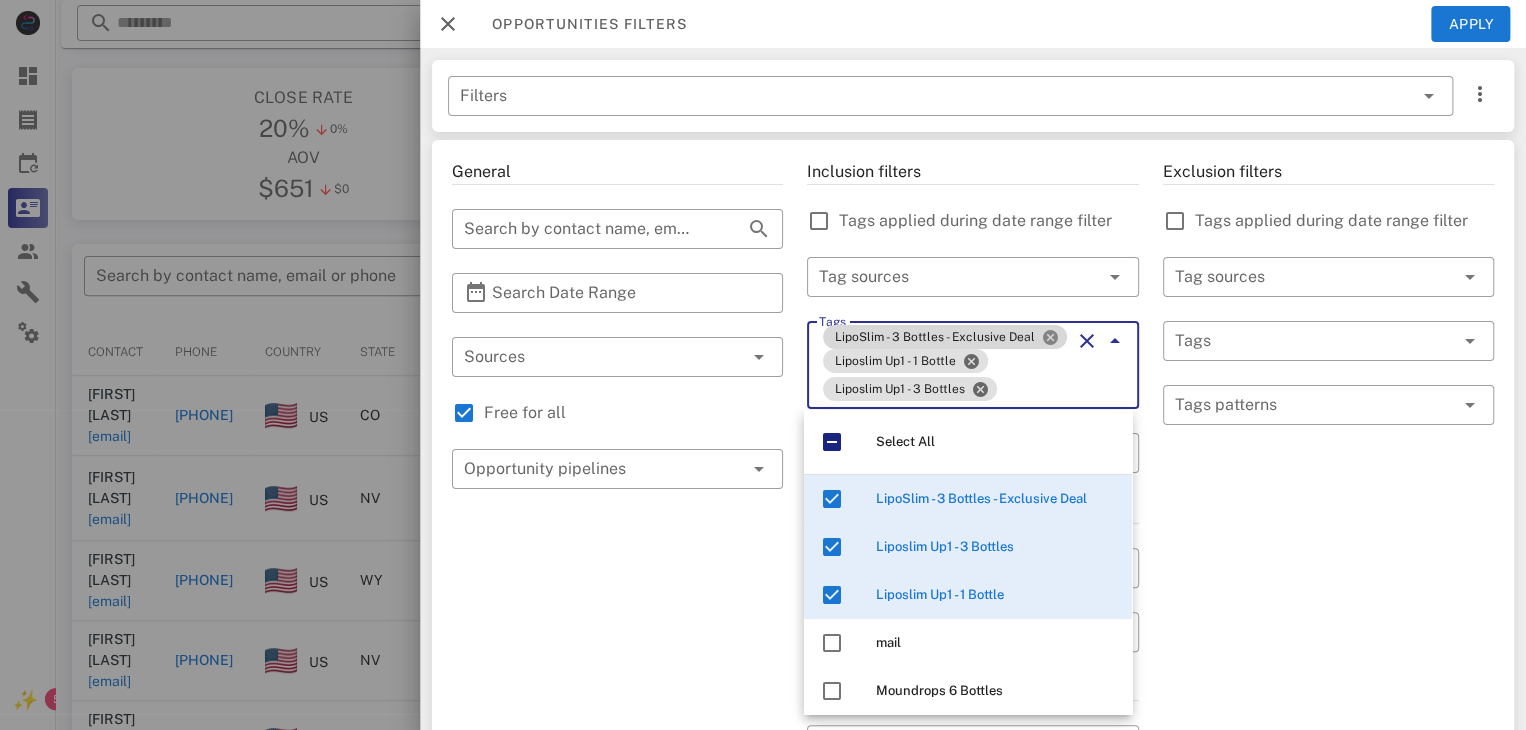 click at bounding box center [1050, 337] 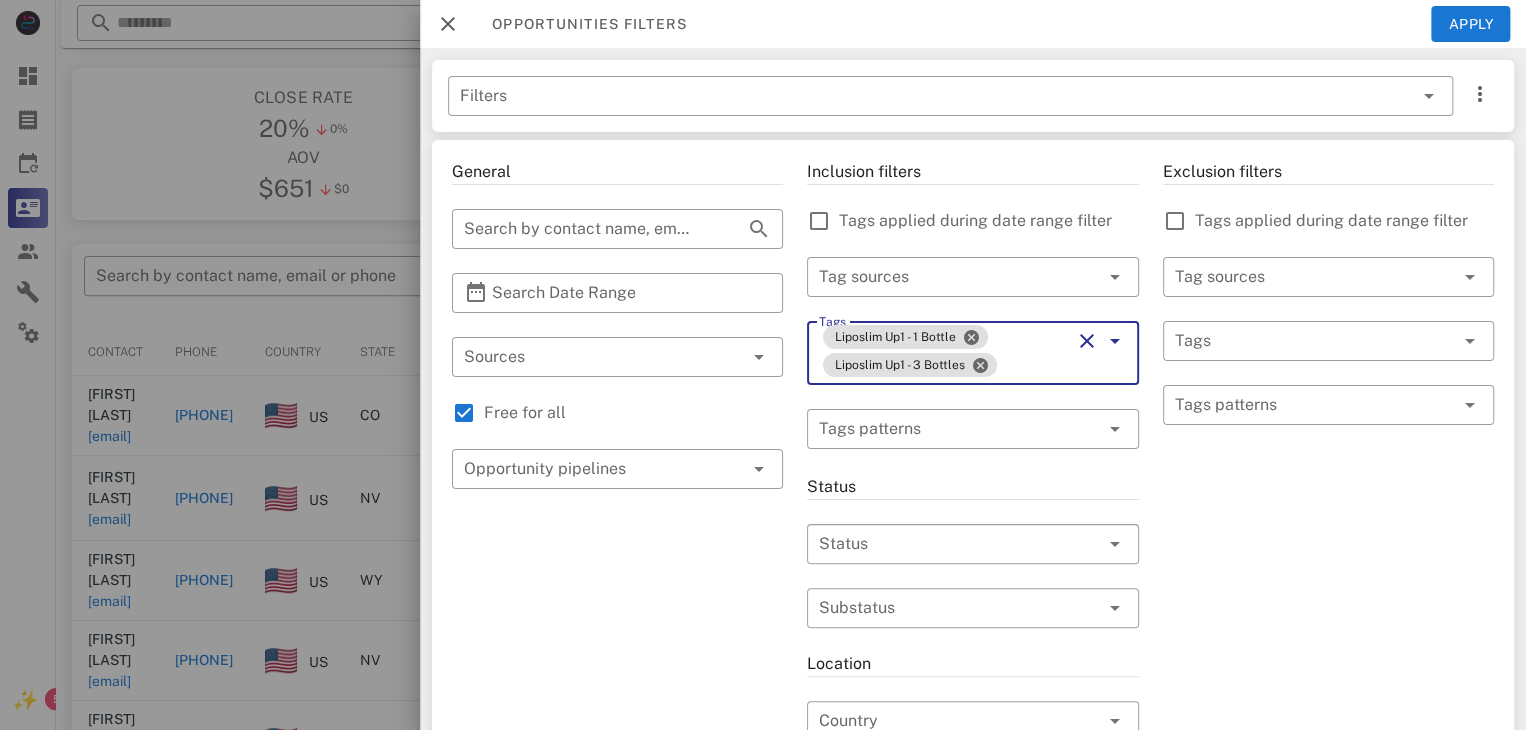 type 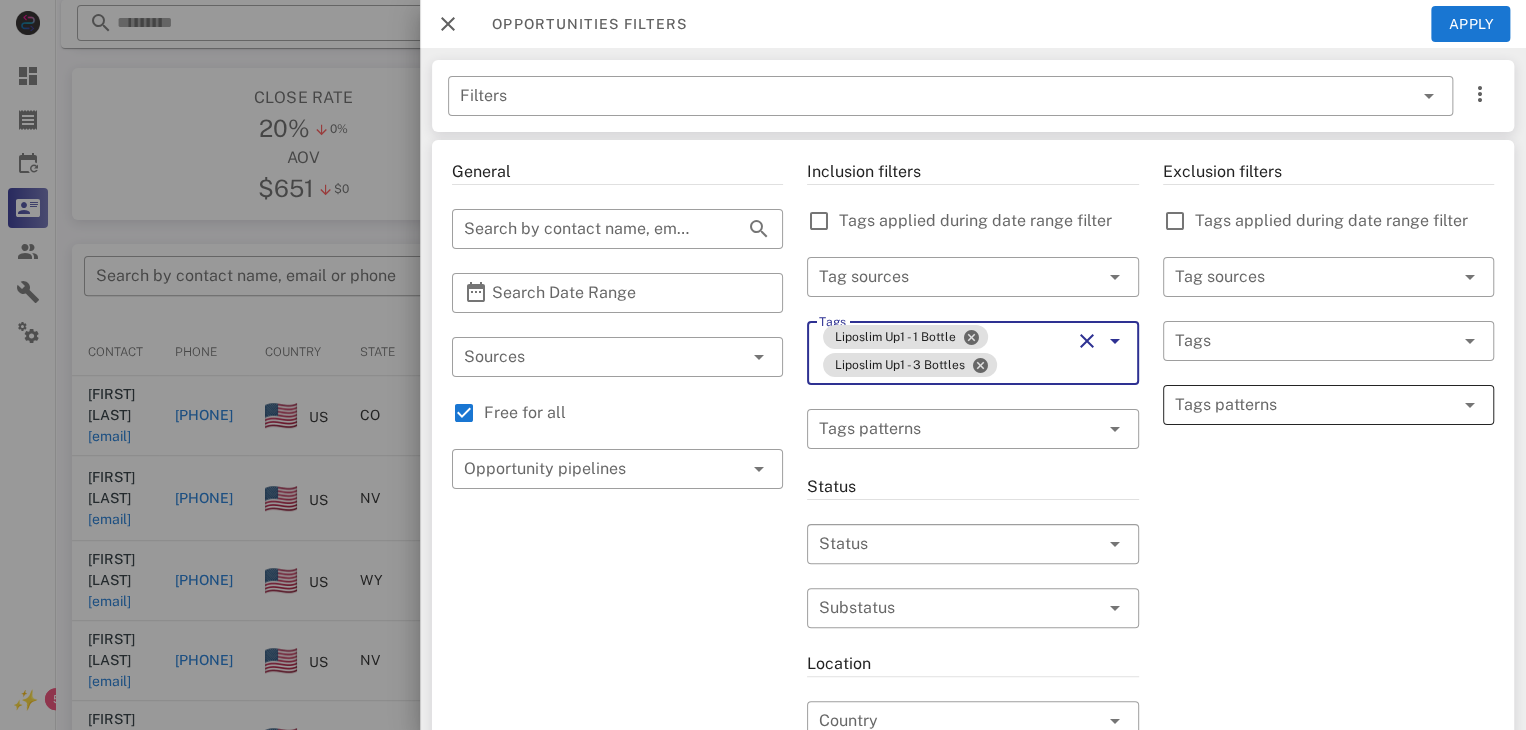 click at bounding box center [1314, 405] 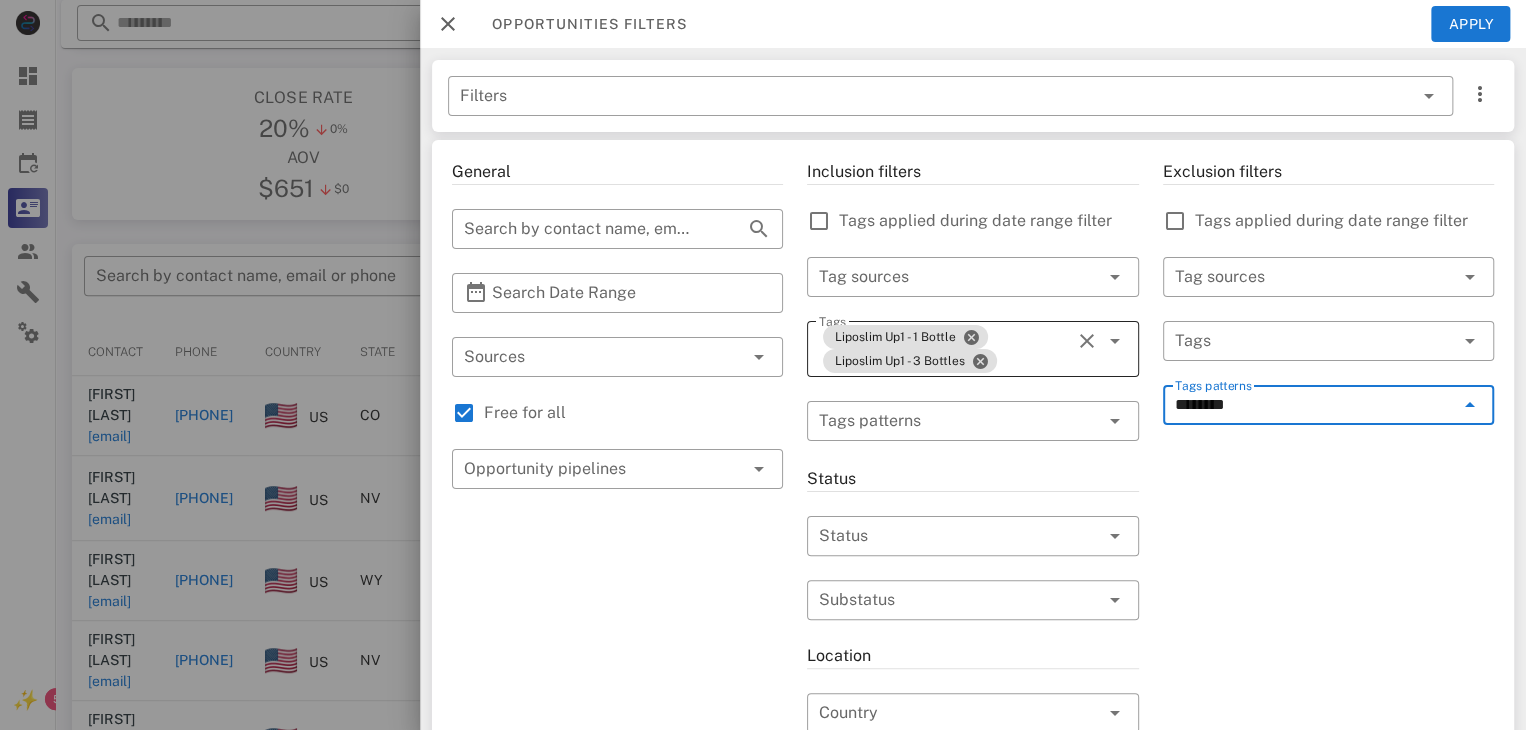 type on "*********" 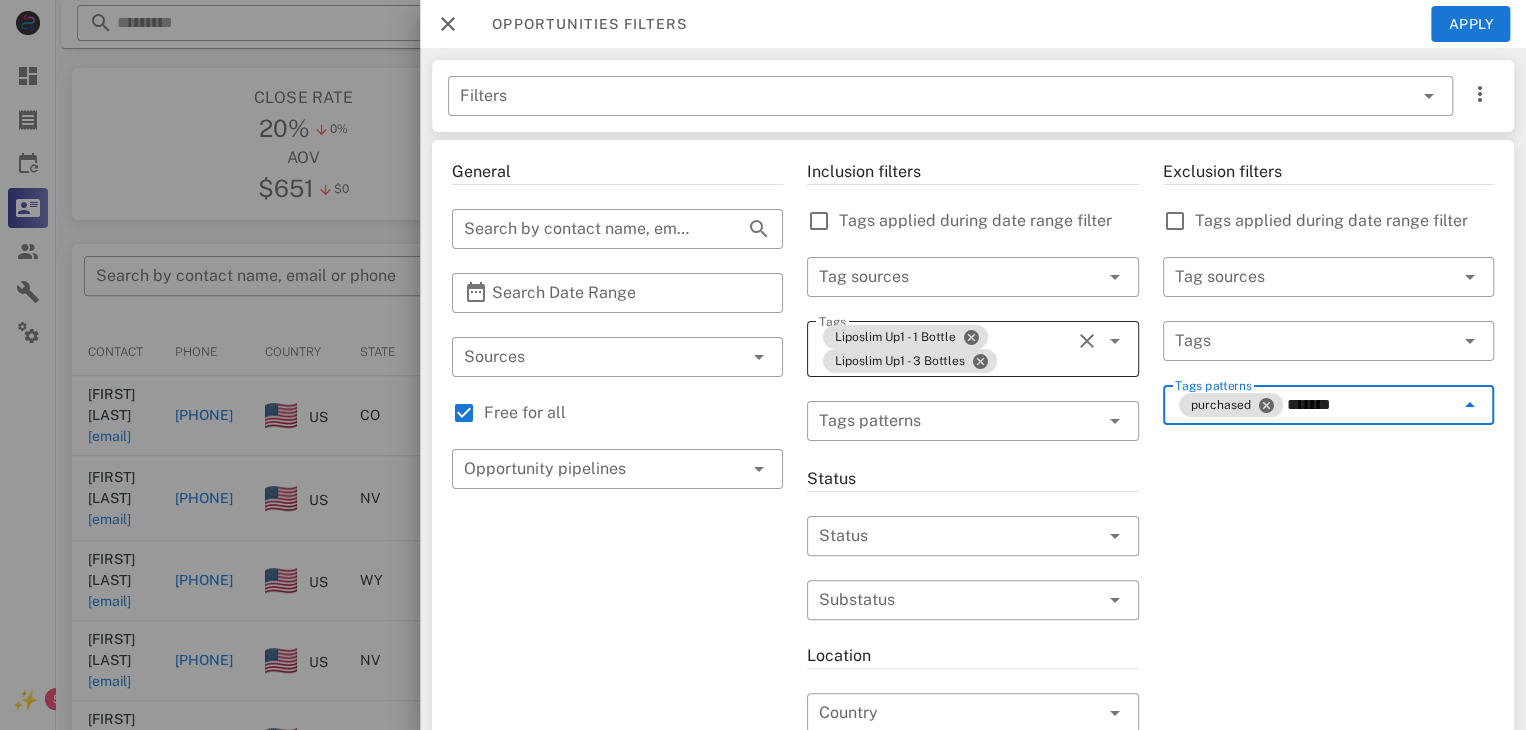type on "********" 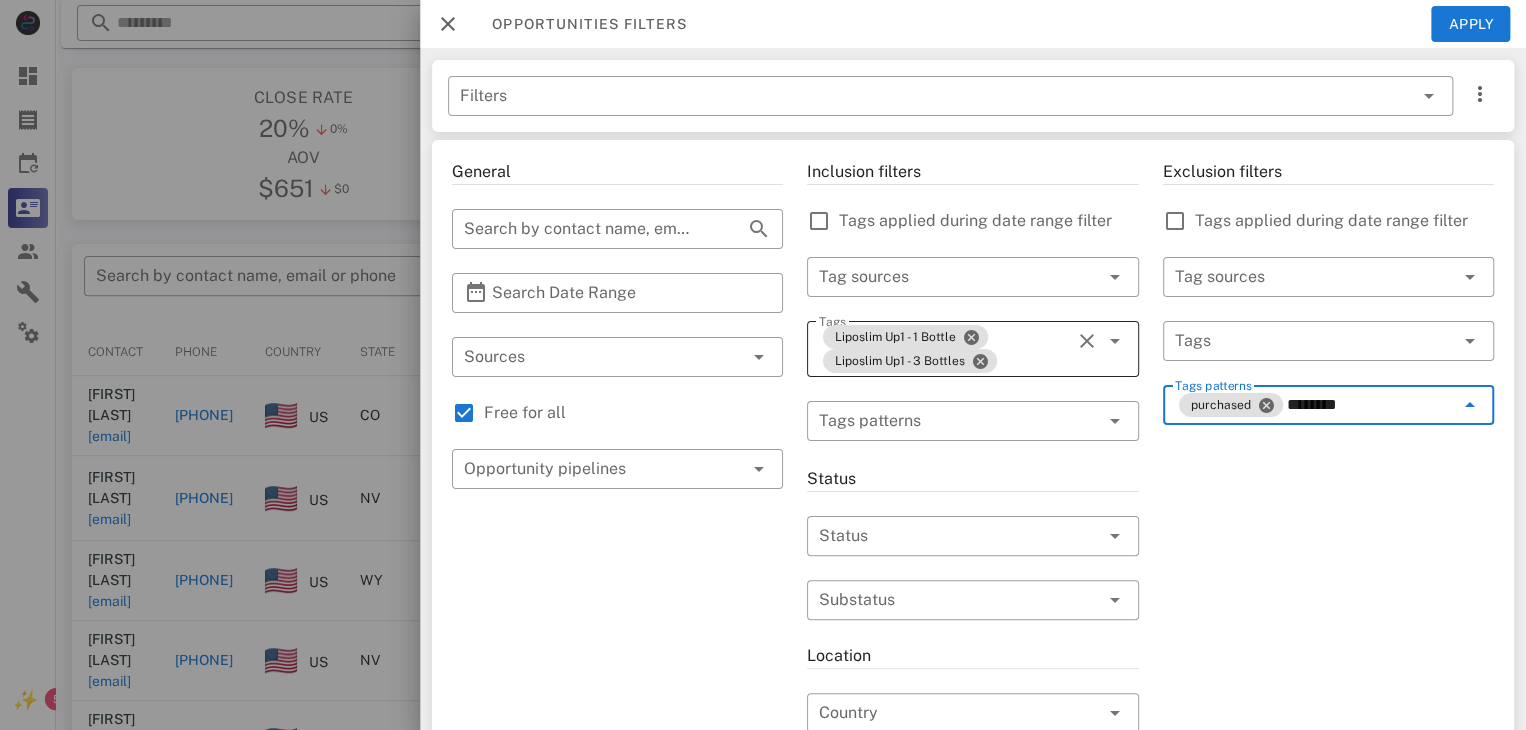 type 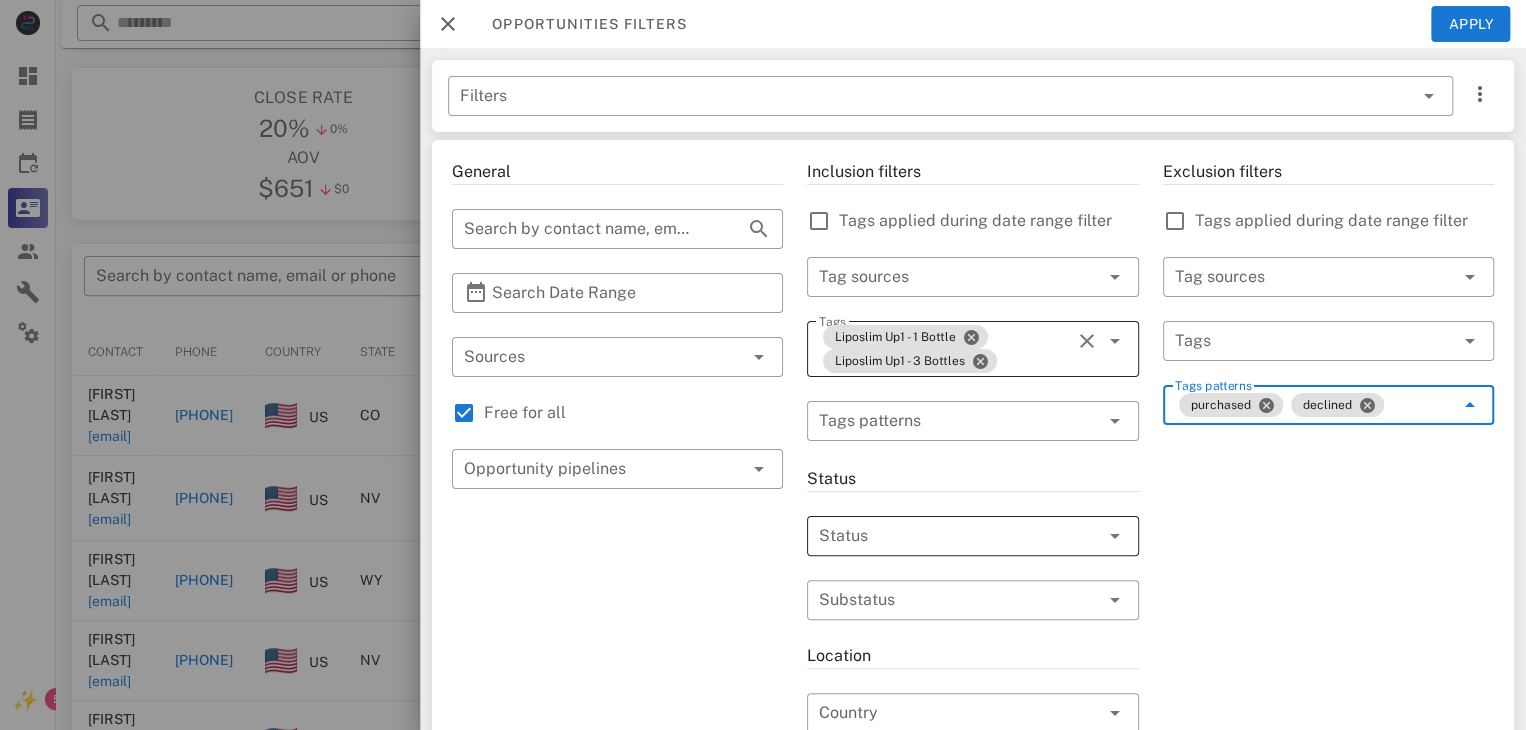 click at bounding box center (944, 536) 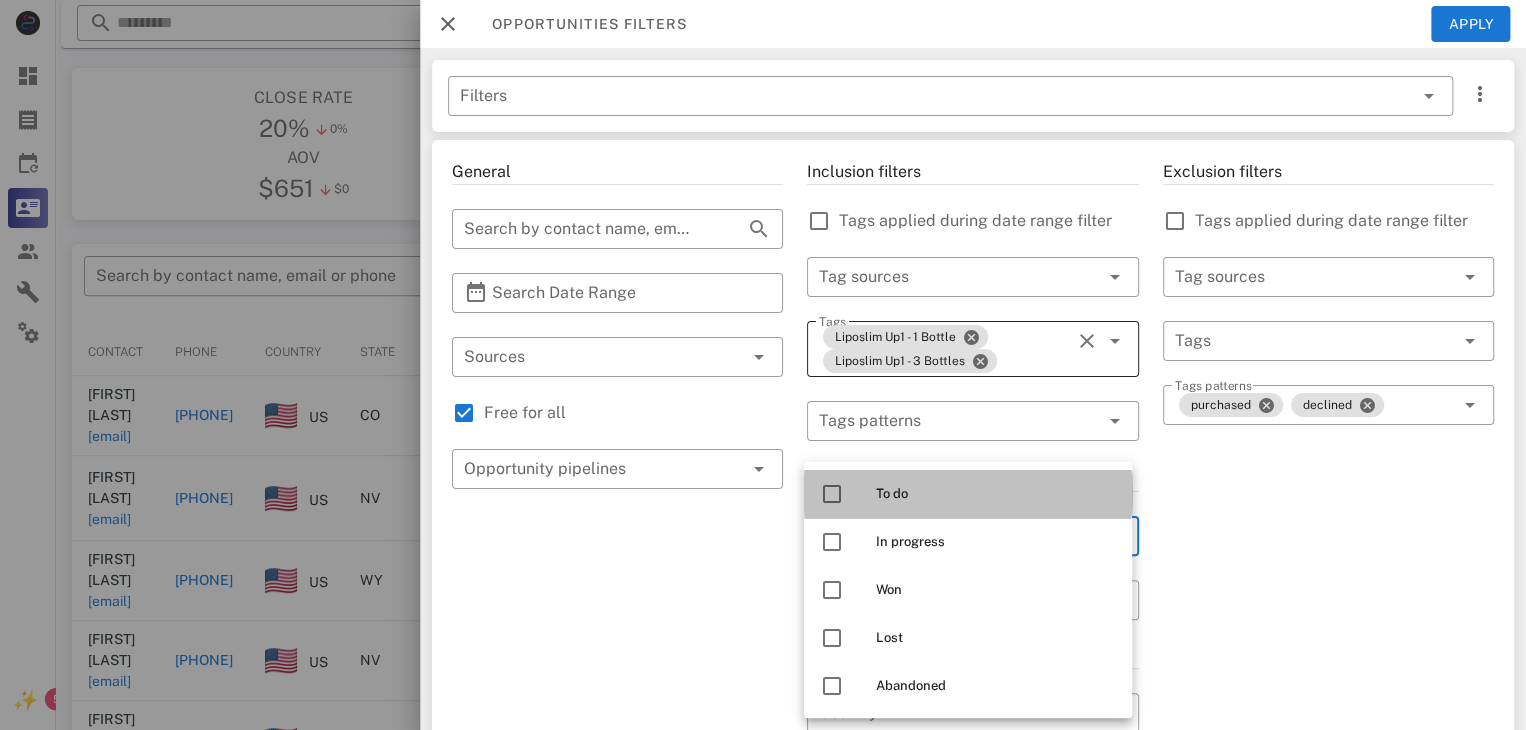 click at bounding box center [832, 494] 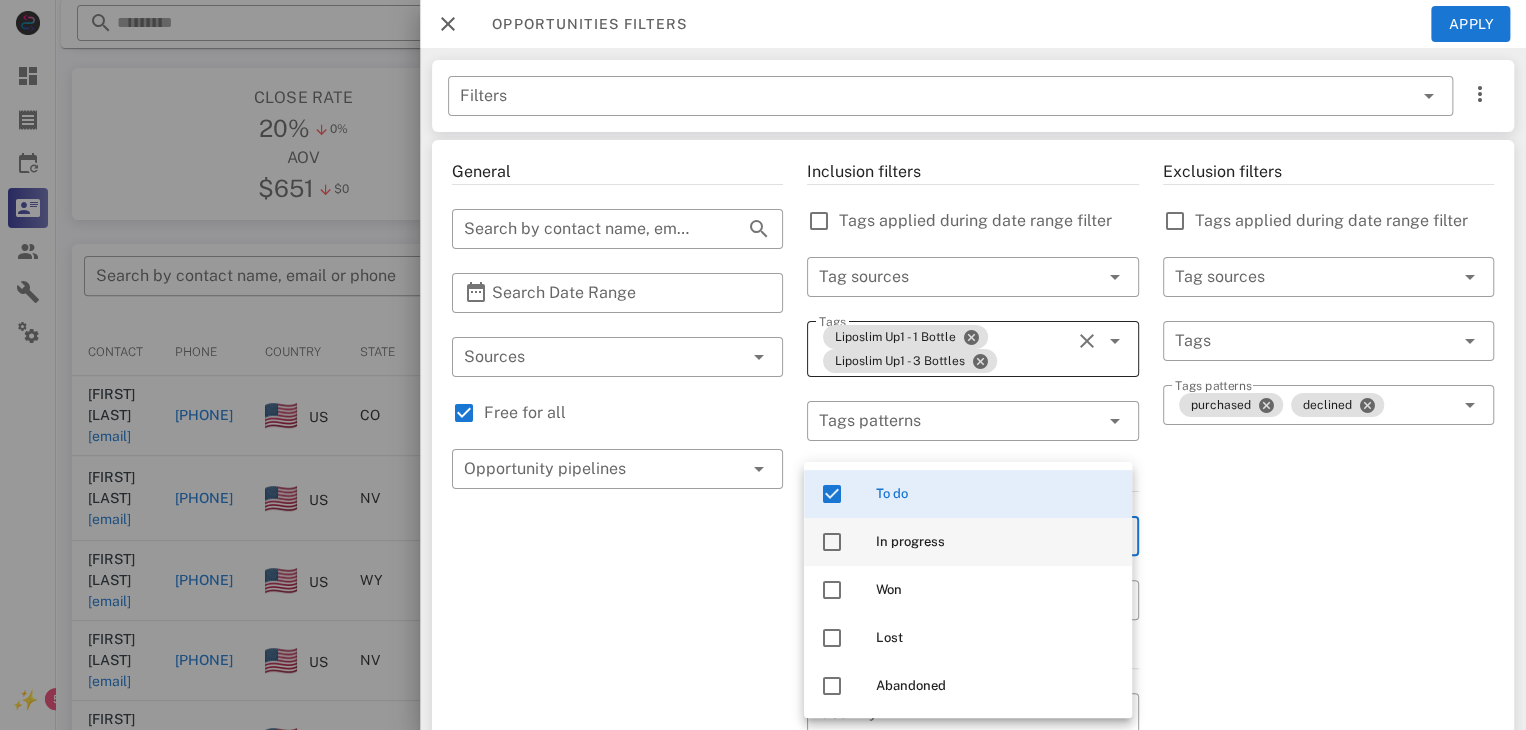 click at bounding box center (832, 542) 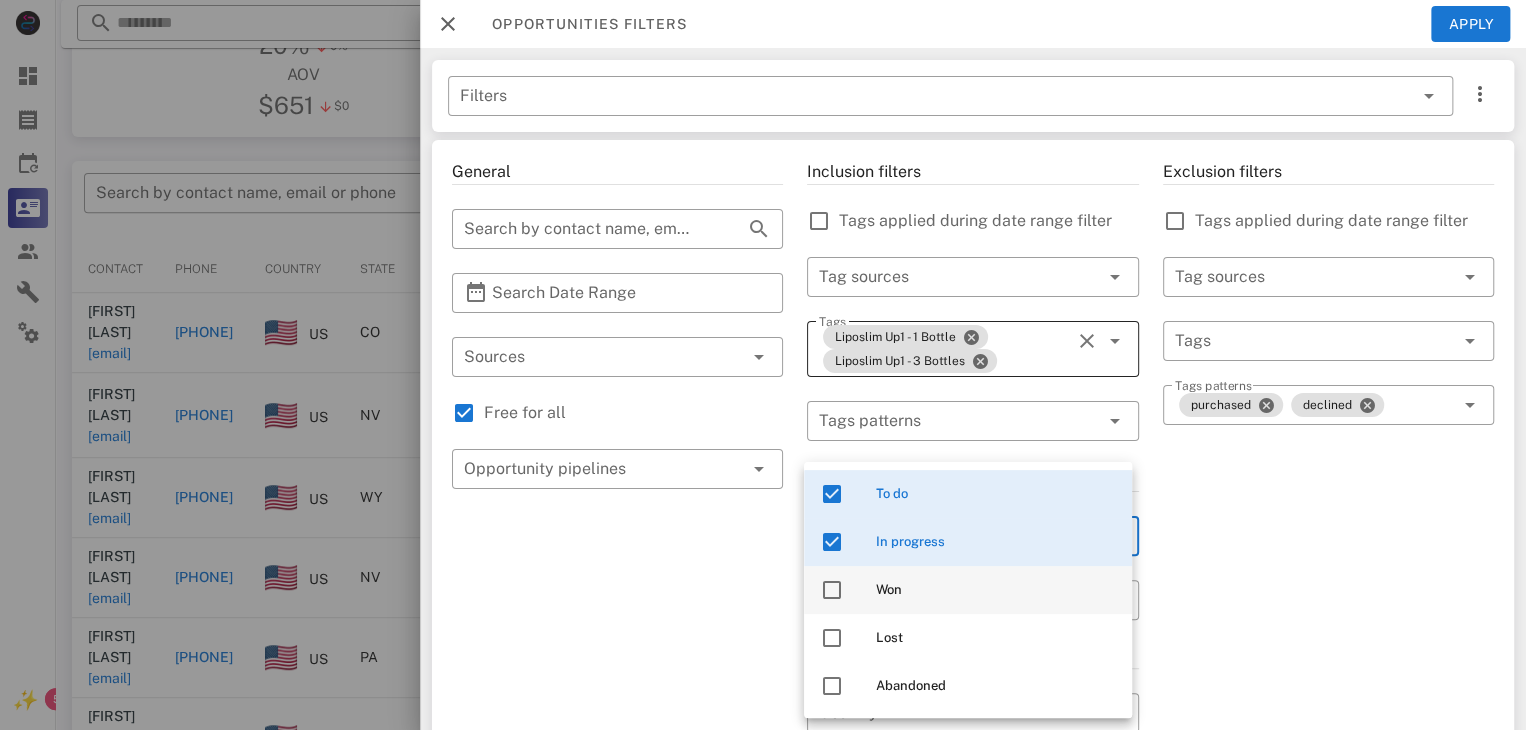scroll, scrollTop: 300, scrollLeft: 0, axis: vertical 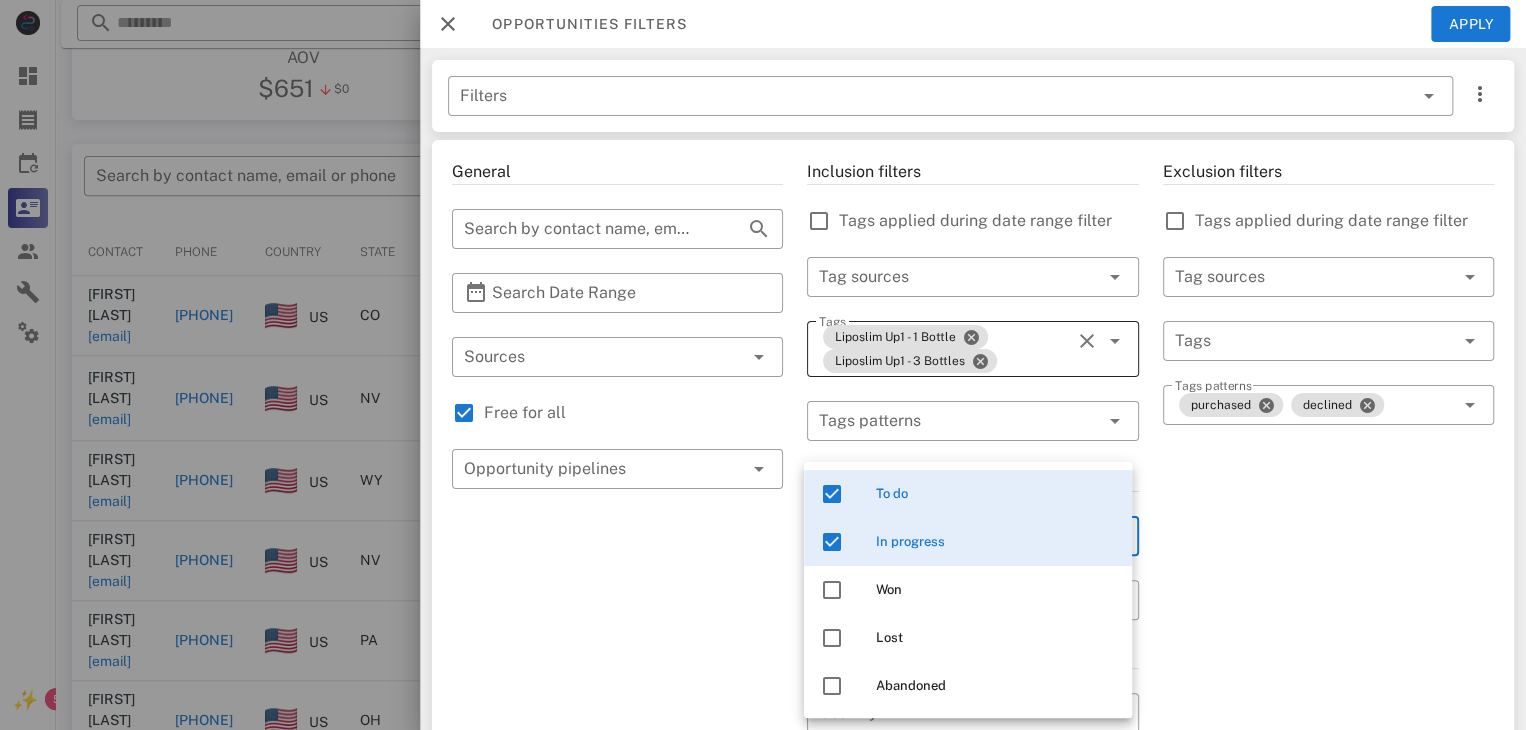 click on "Exclusion filters Tags applied during date range filter ​ Tag sources ​ Tags ​ Tags patterns purchased declined" at bounding box center (1328, 717) 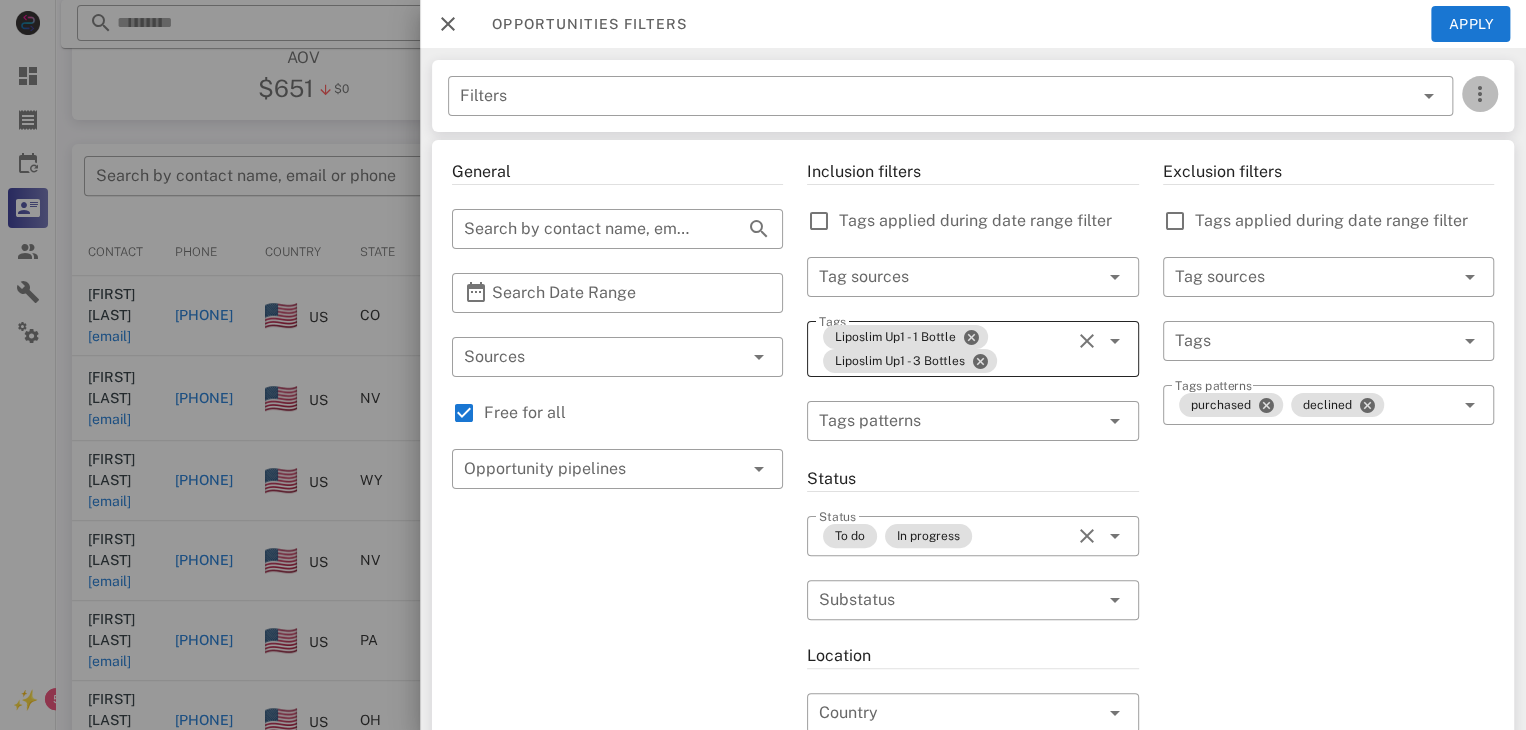 click at bounding box center [1480, 94] 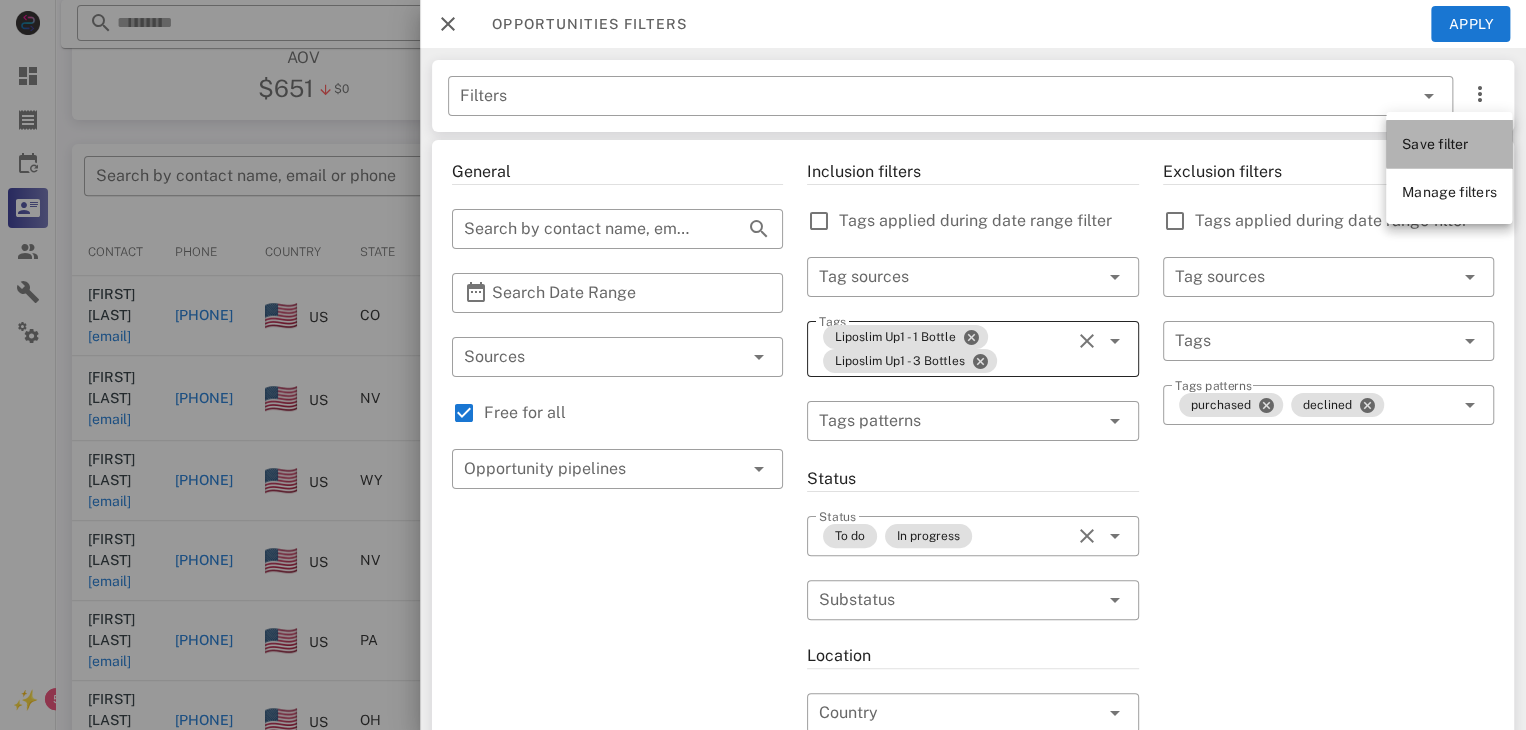 click on "Save filter" at bounding box center (1435, 144) 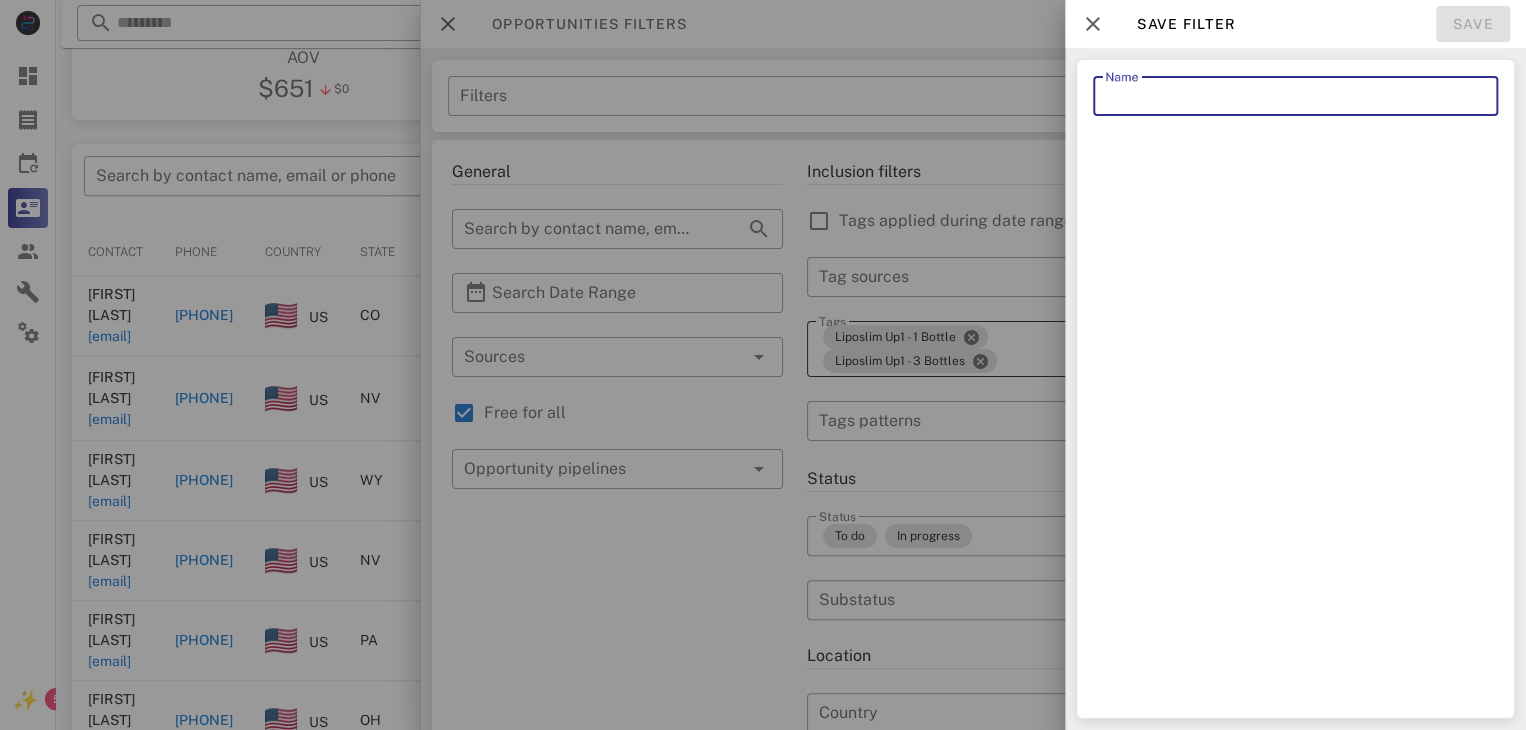 click on "Name" at bounding box center (1295, 96) 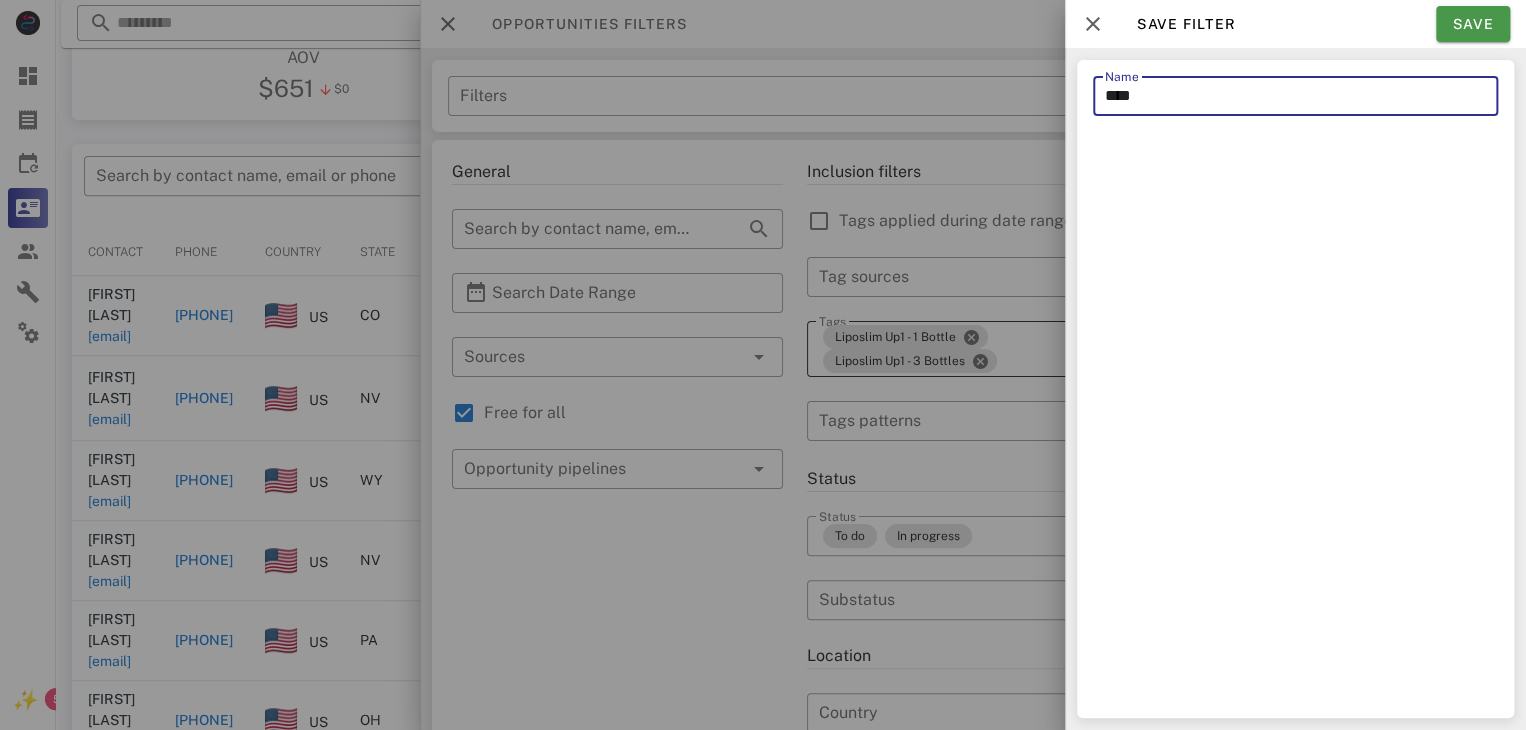 type on "****" 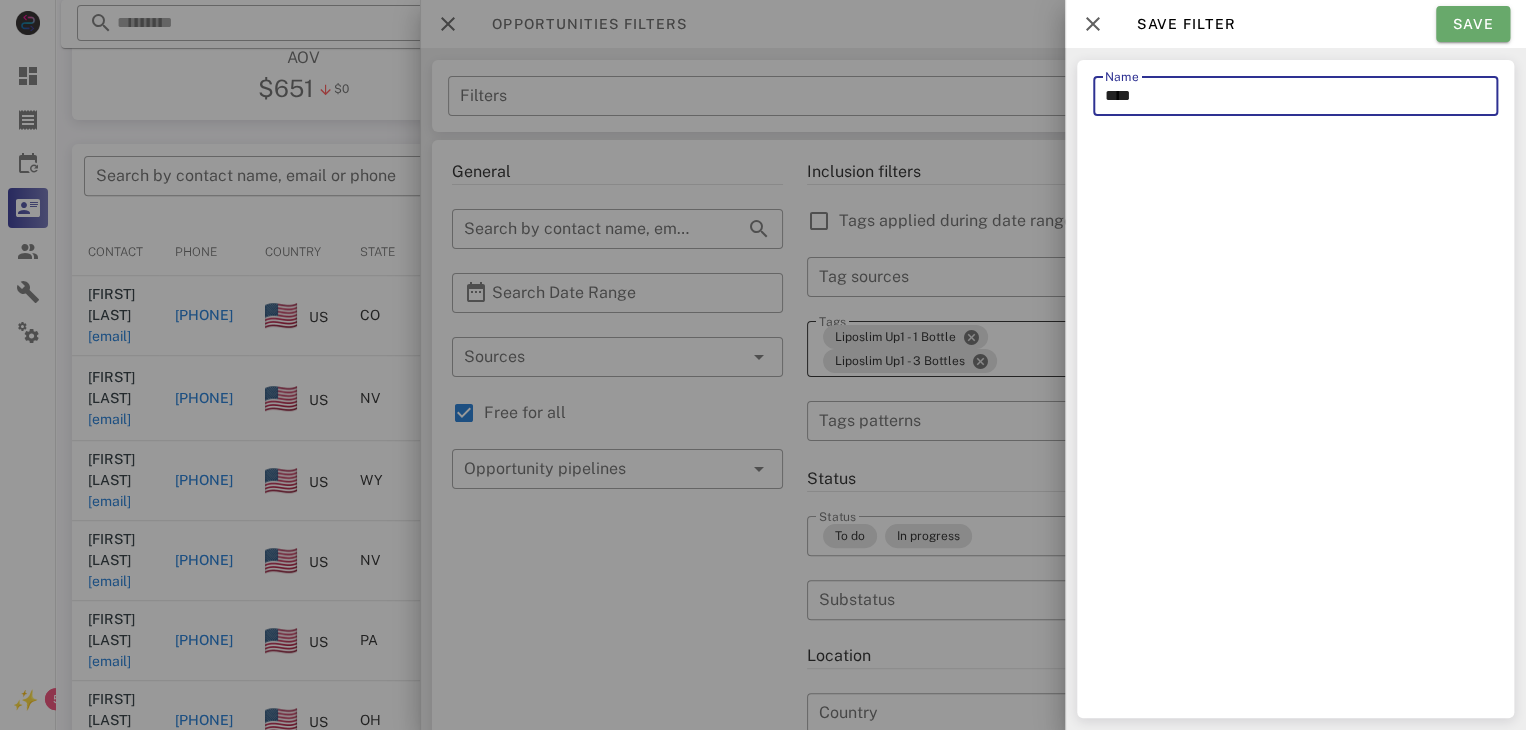 click on "Save" at bounding box center (1473, 24) 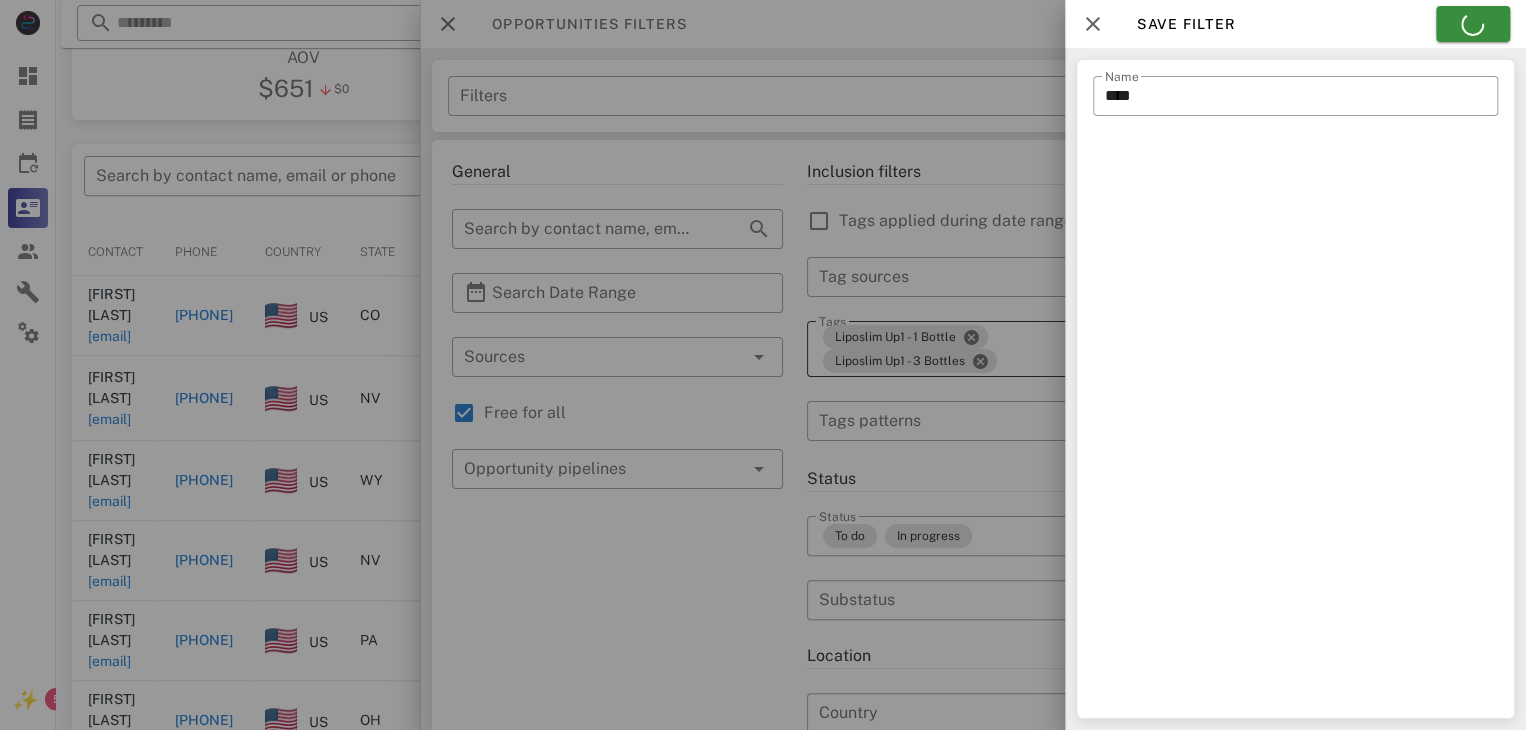 type on "****" 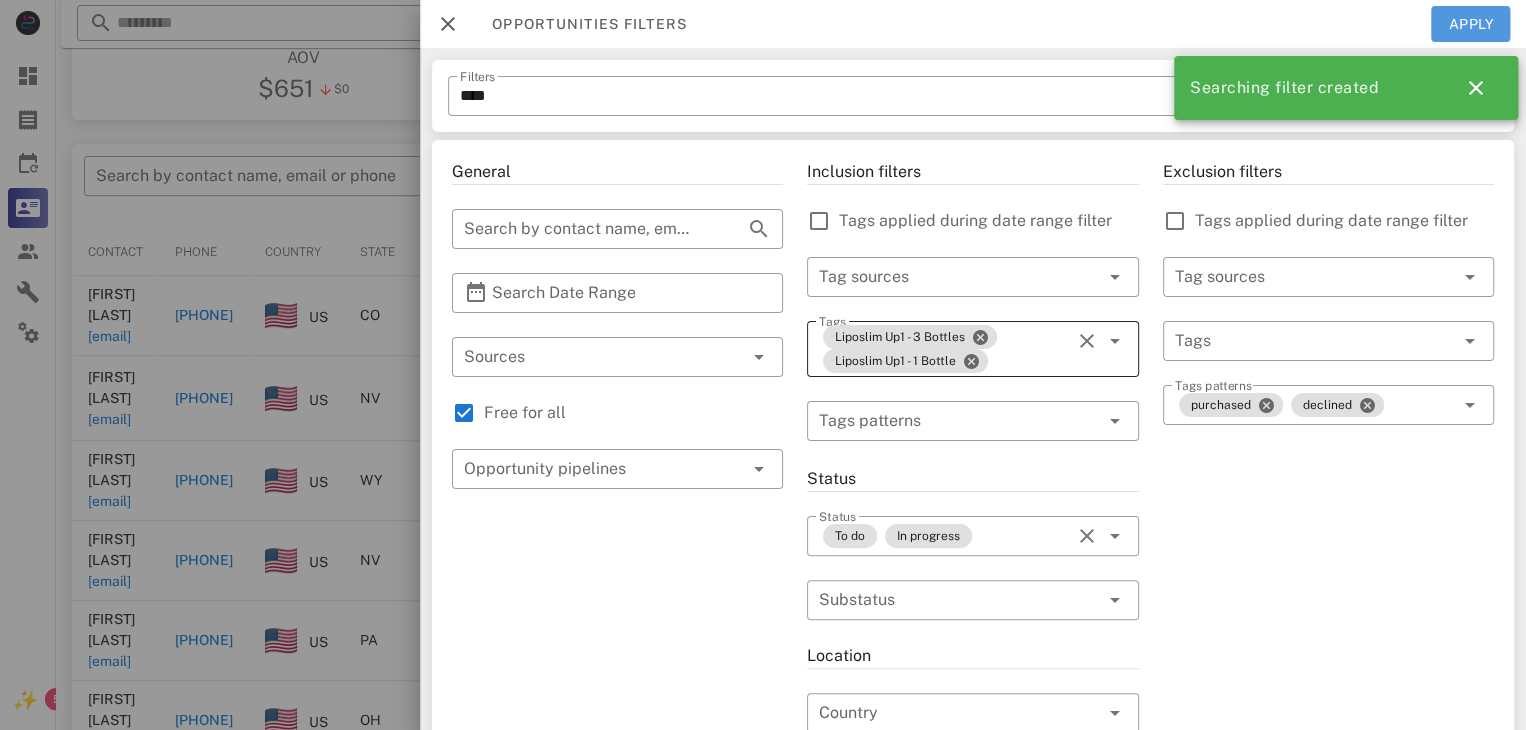 click on "Apply" at bounding box center [1471, 24] 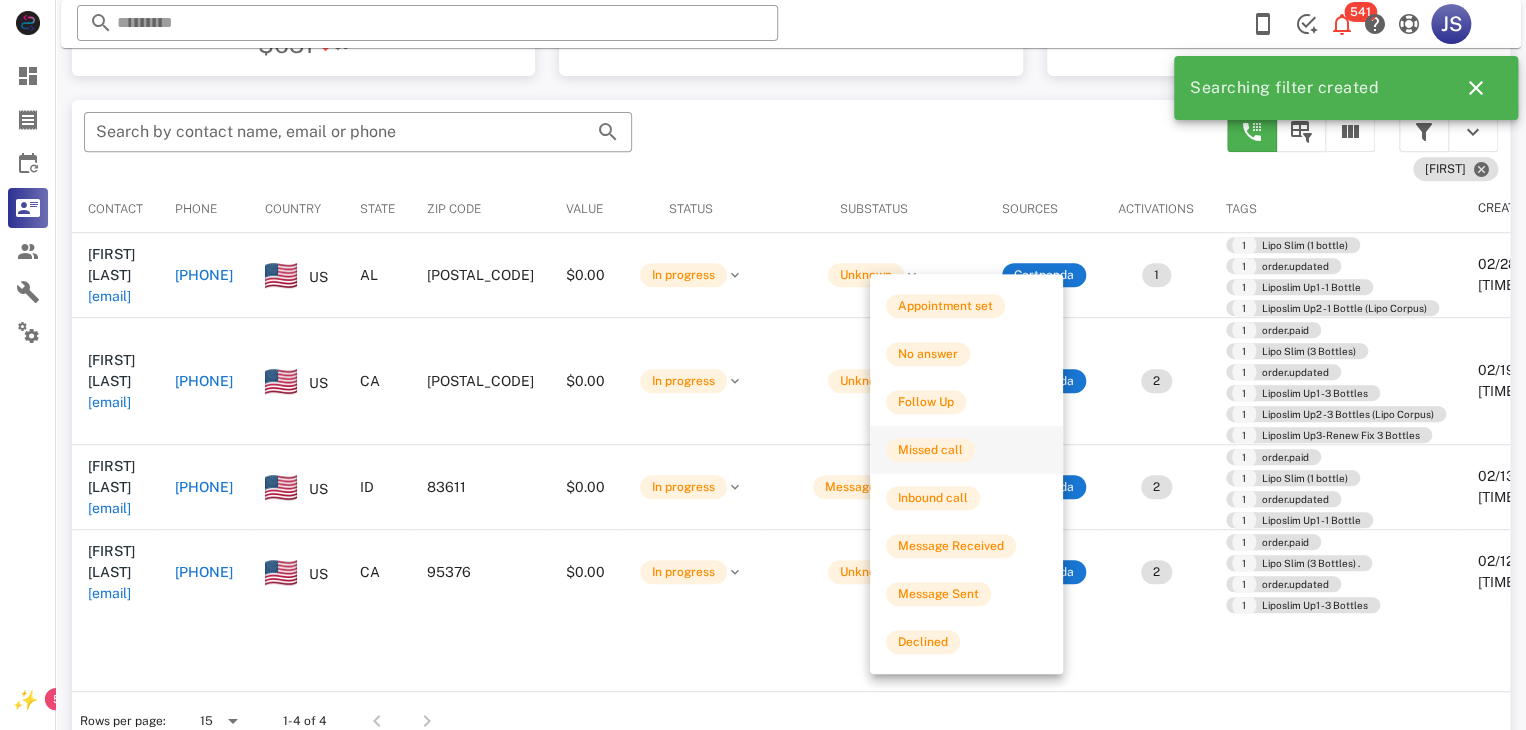 scroll, scrollTop: 380, scrollLeft: 0, axis: vertical 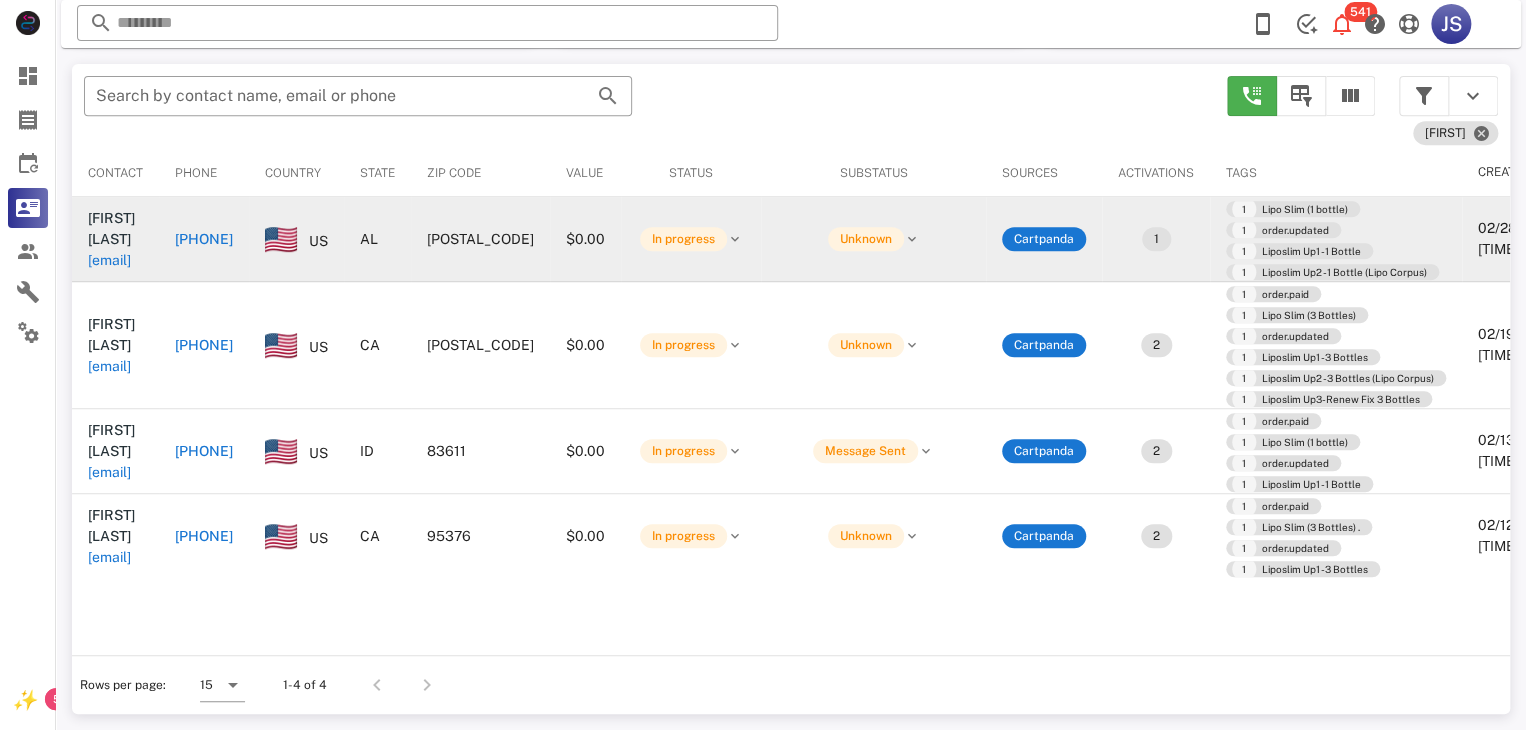 click on "[EMAIL]" at bounding box center (109, 260) 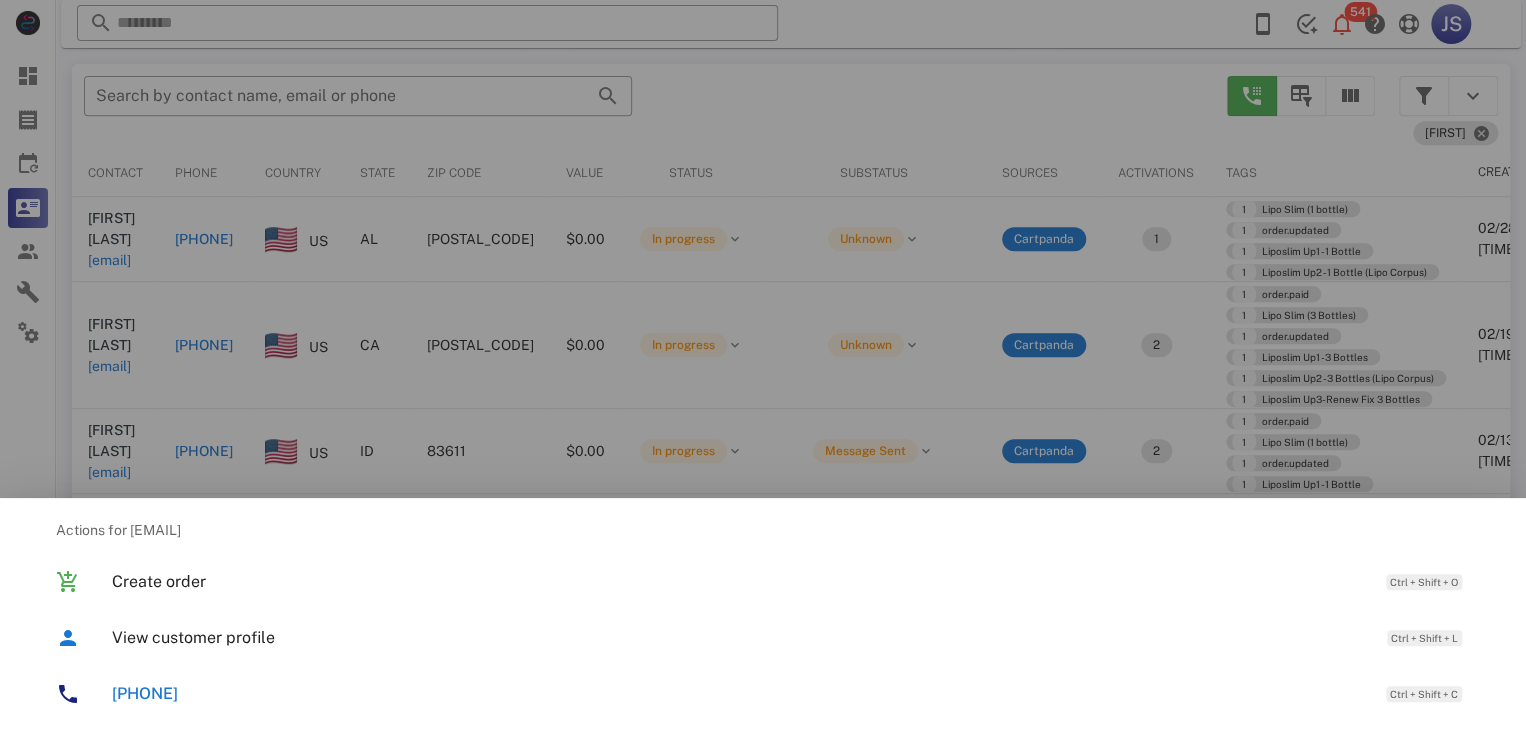 click at bounding box center [763, 365] 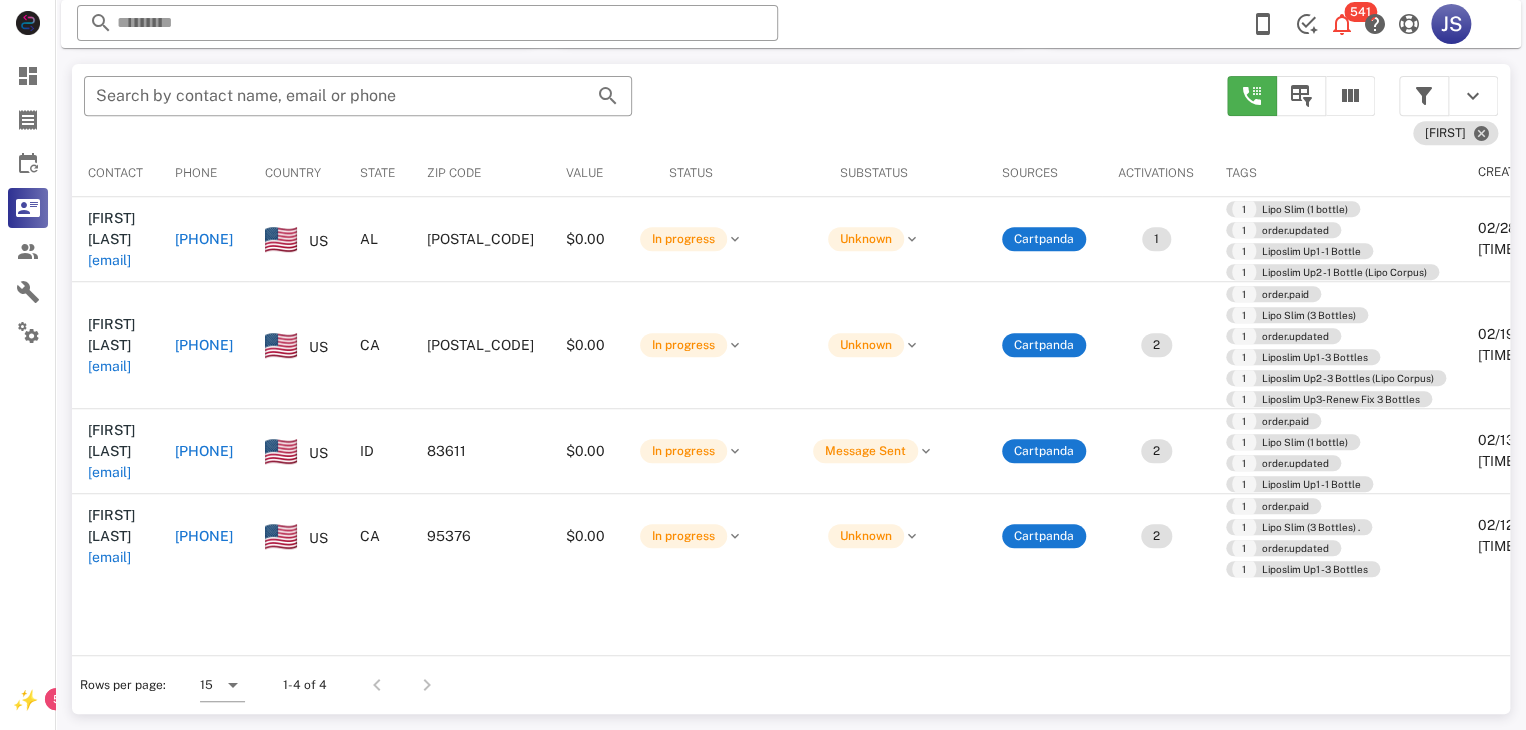 click on "[PHONE]" at bounding box center (204, 239) 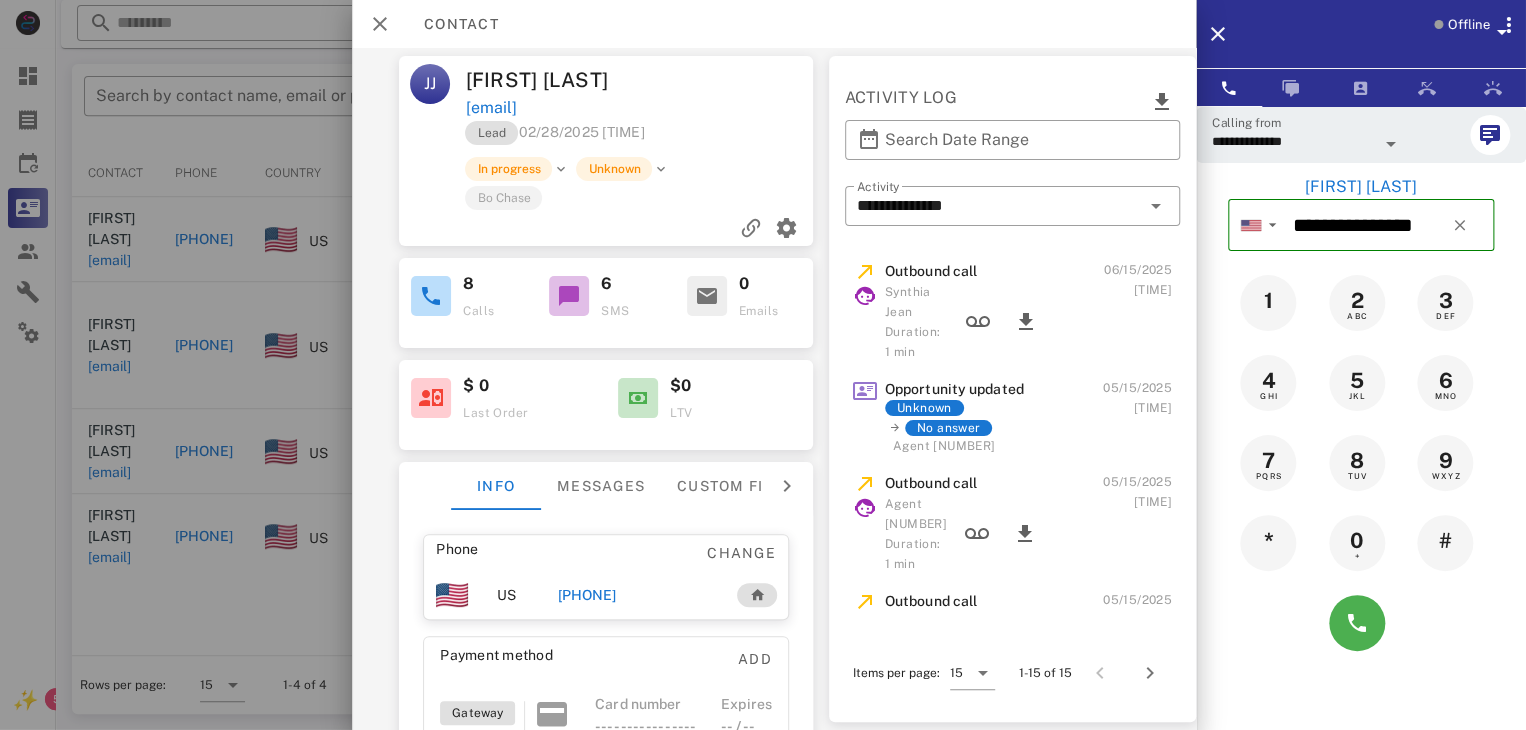 scroll, scrollTop: 0, scrollLeft: 228, axis: horizontal 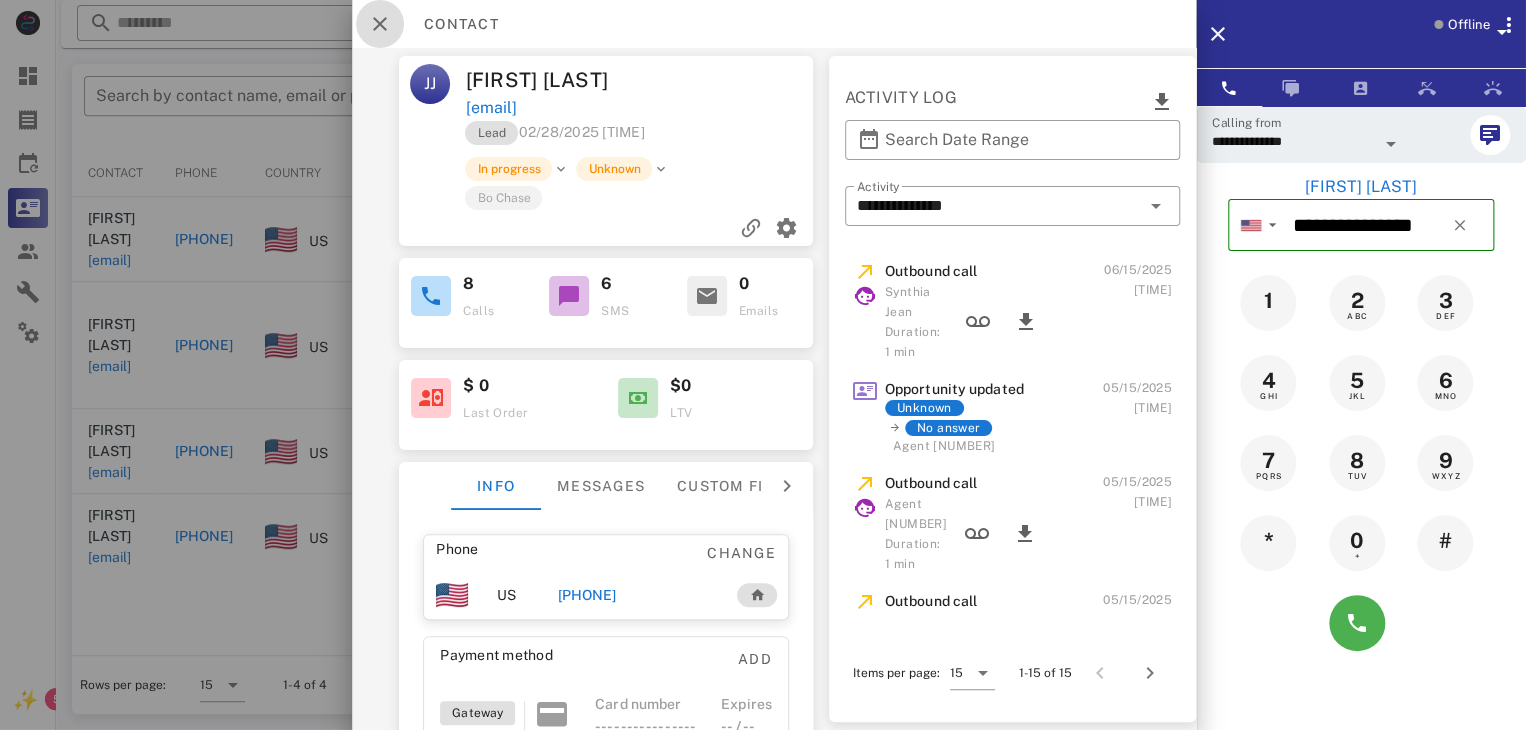 drag, startPoint x: 374, startPoint y: 25, endPoint x: 364, endPoint y: 21, distance: 10.770329 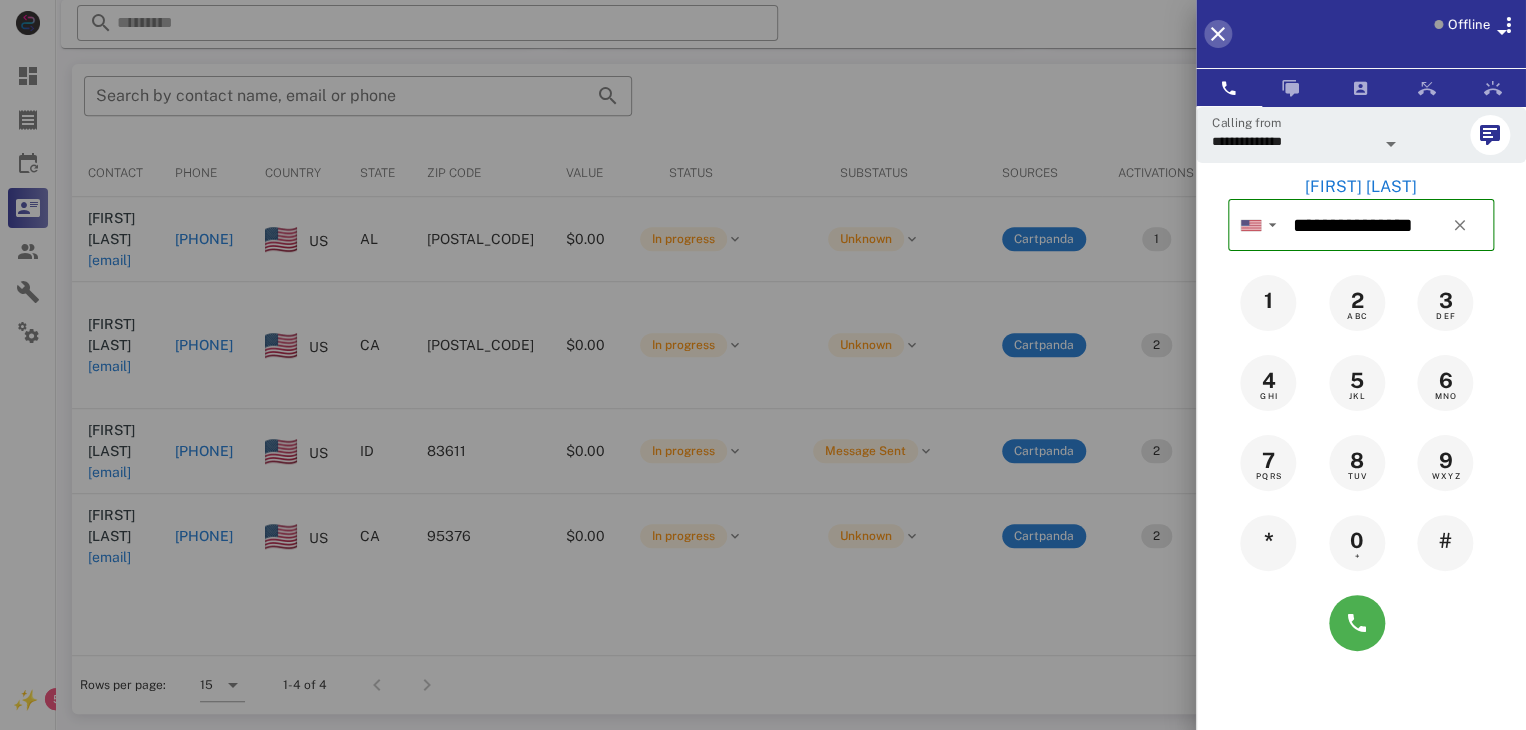 click at bounding box center (1218, 34) 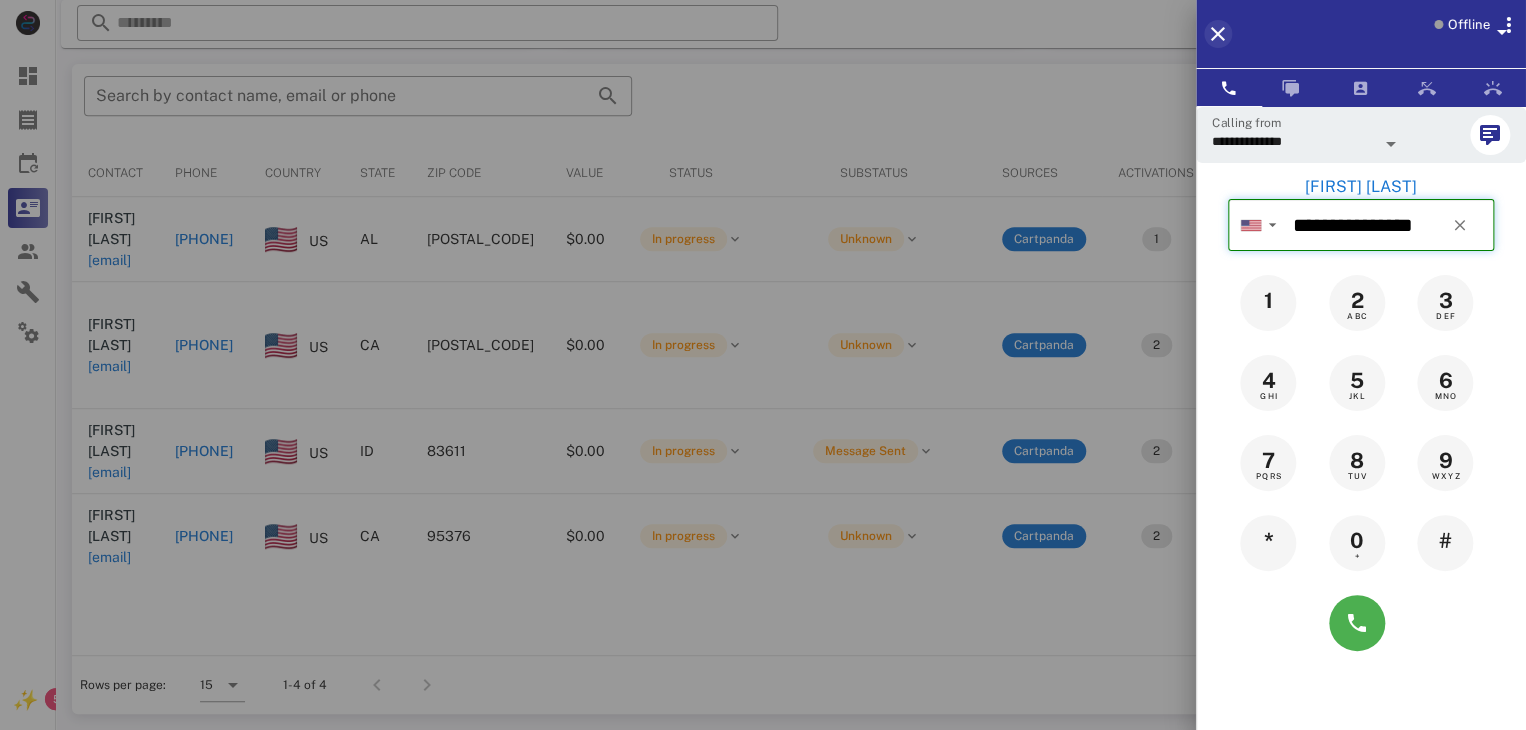 type 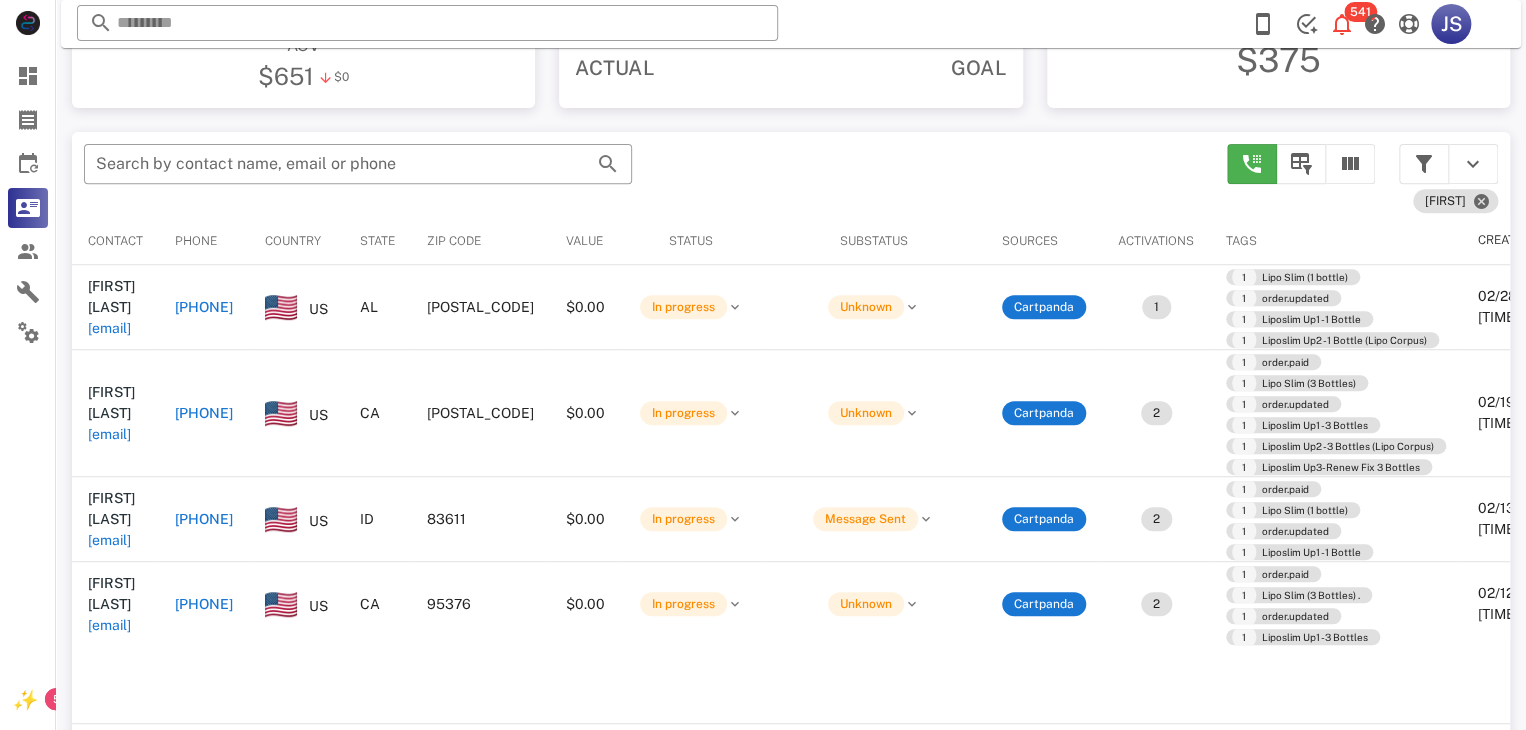 scroll, scrollTop: 280, scrollLeft: 0, axis: vertical 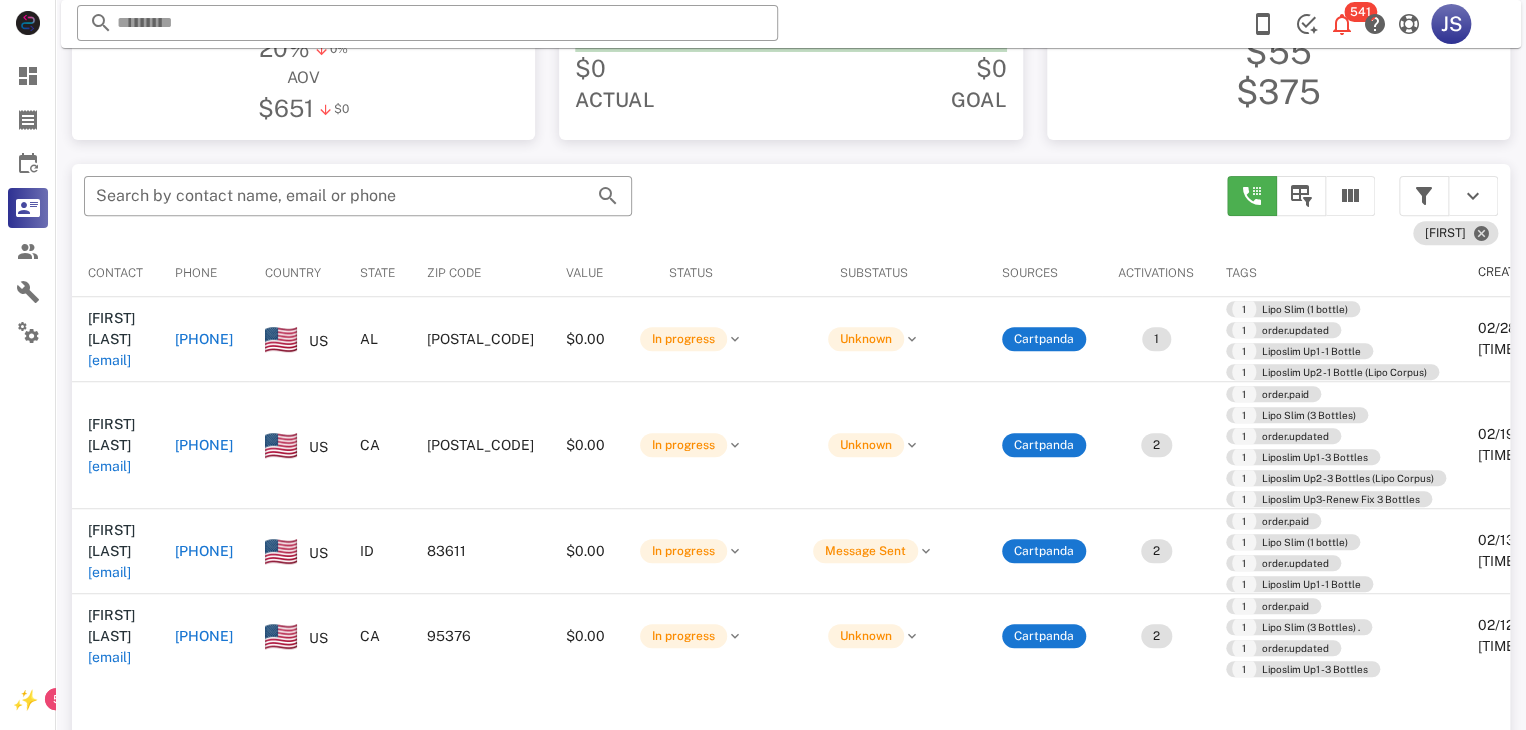 drag, startPoint x: 1412, startPoint y: 200, endPoint x: 1423, endPoint y: 202, distance: 11.18034 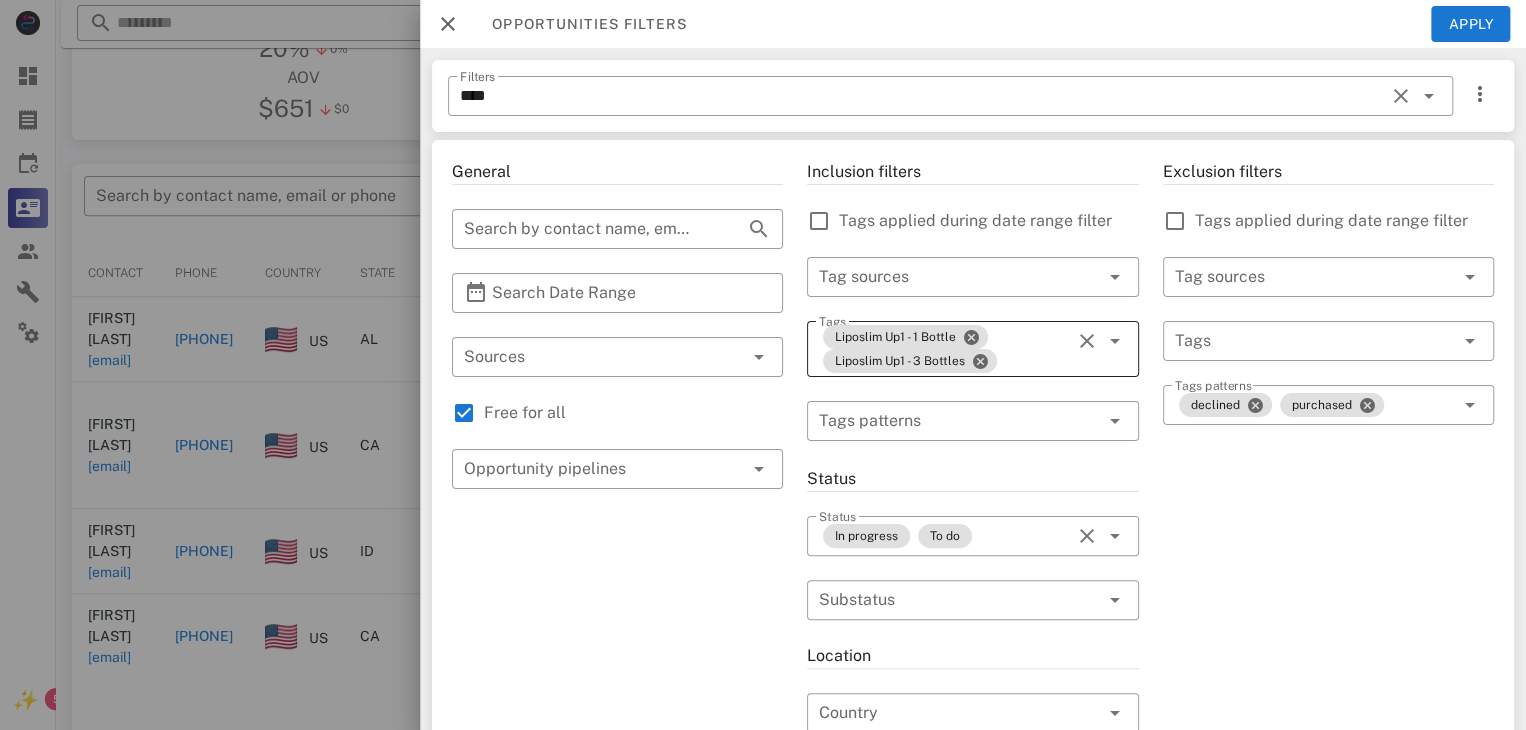 click on "Liposlim Up1 - 1 Bottle Liposlim Up1 - 3 Bottles" at bounding box center (944, 349) 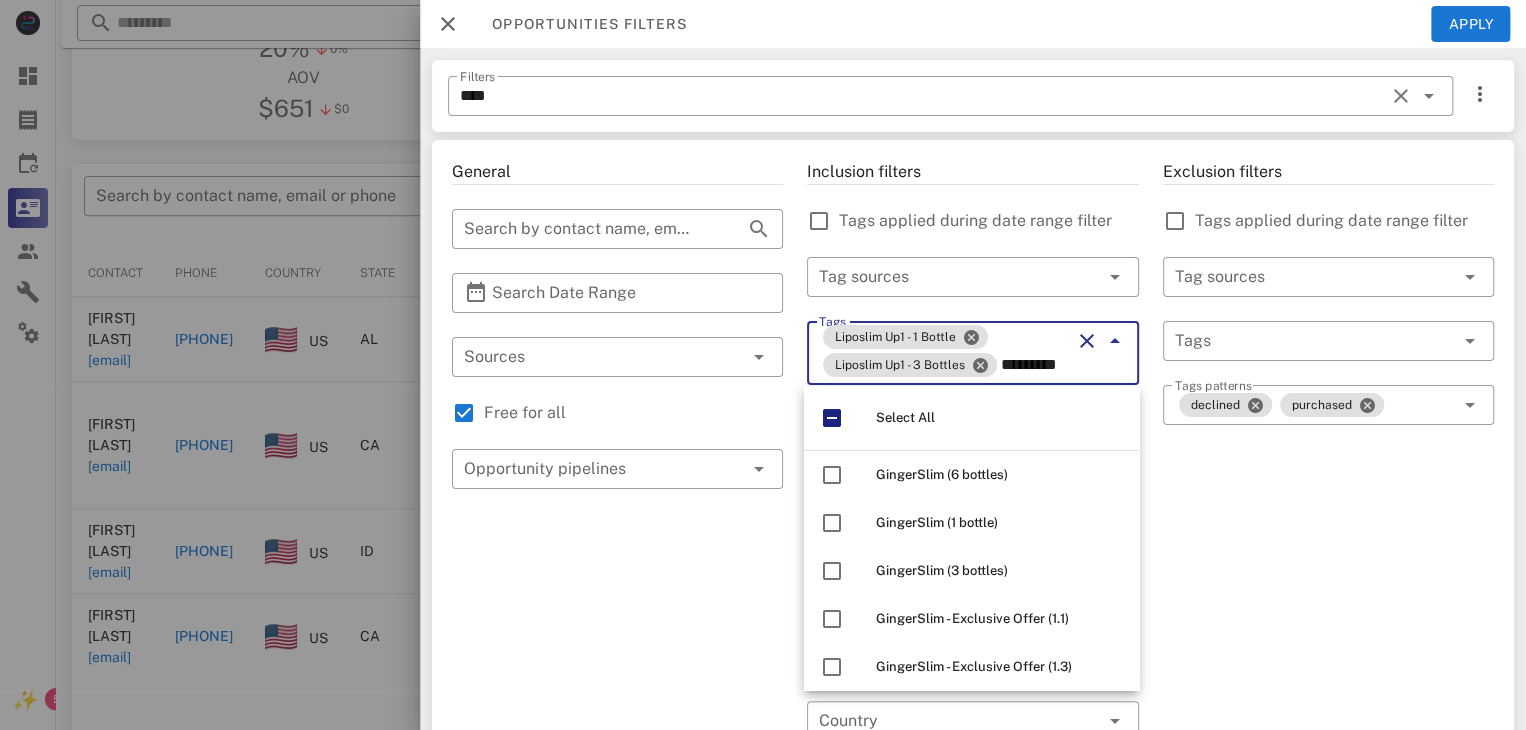 type on "**********" 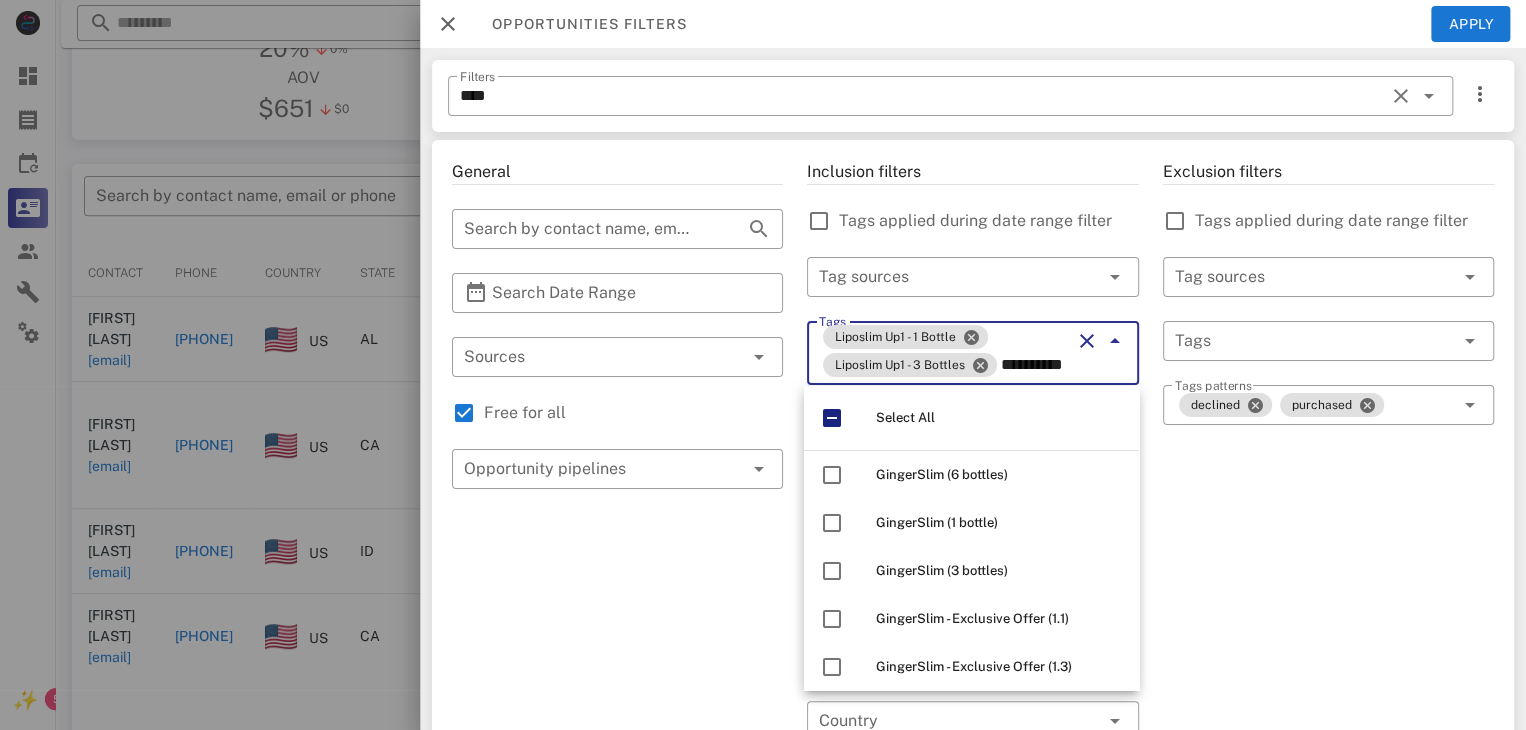 scroll, scrollTop: 0, scrollLeft: 10, axis: horizontal 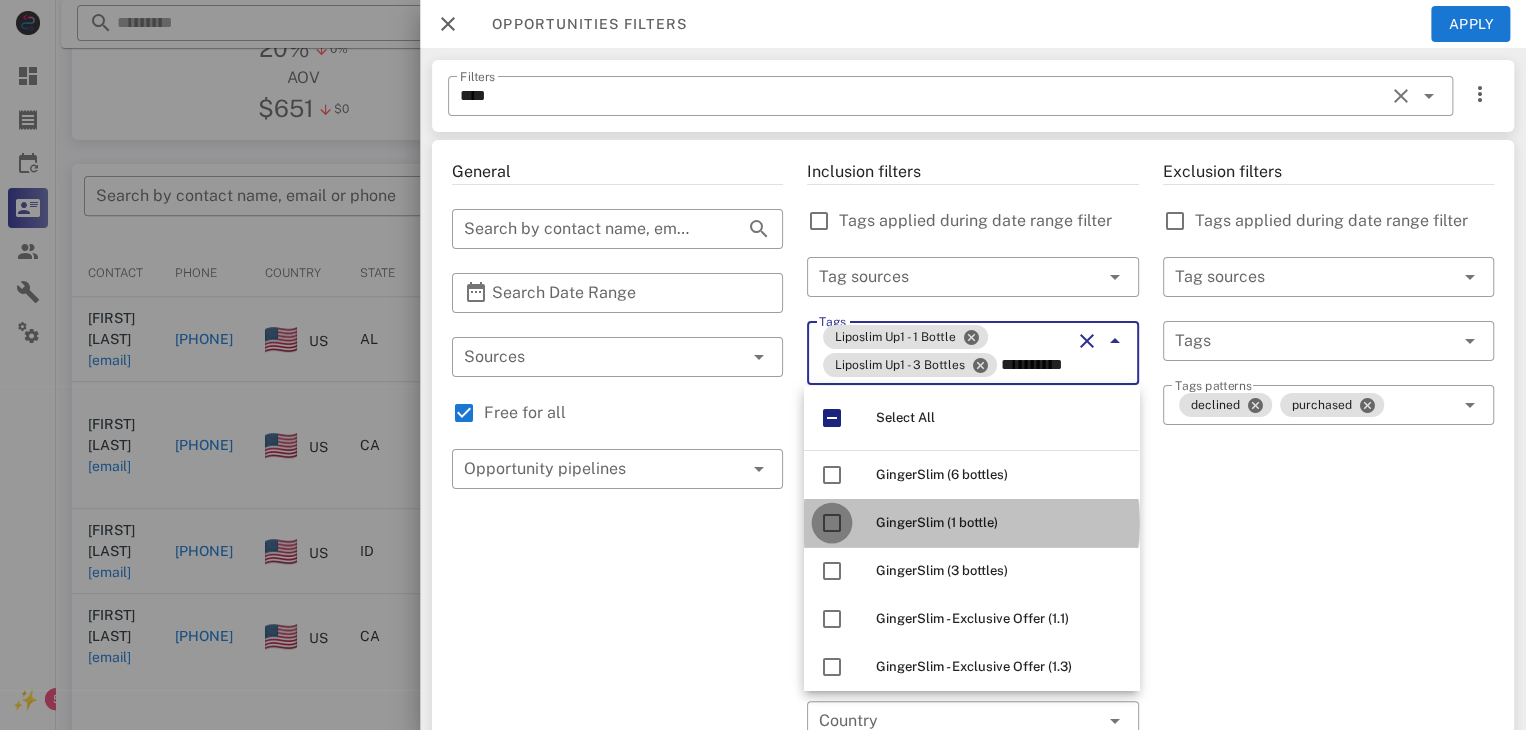 click at bounding box center (832, 523) 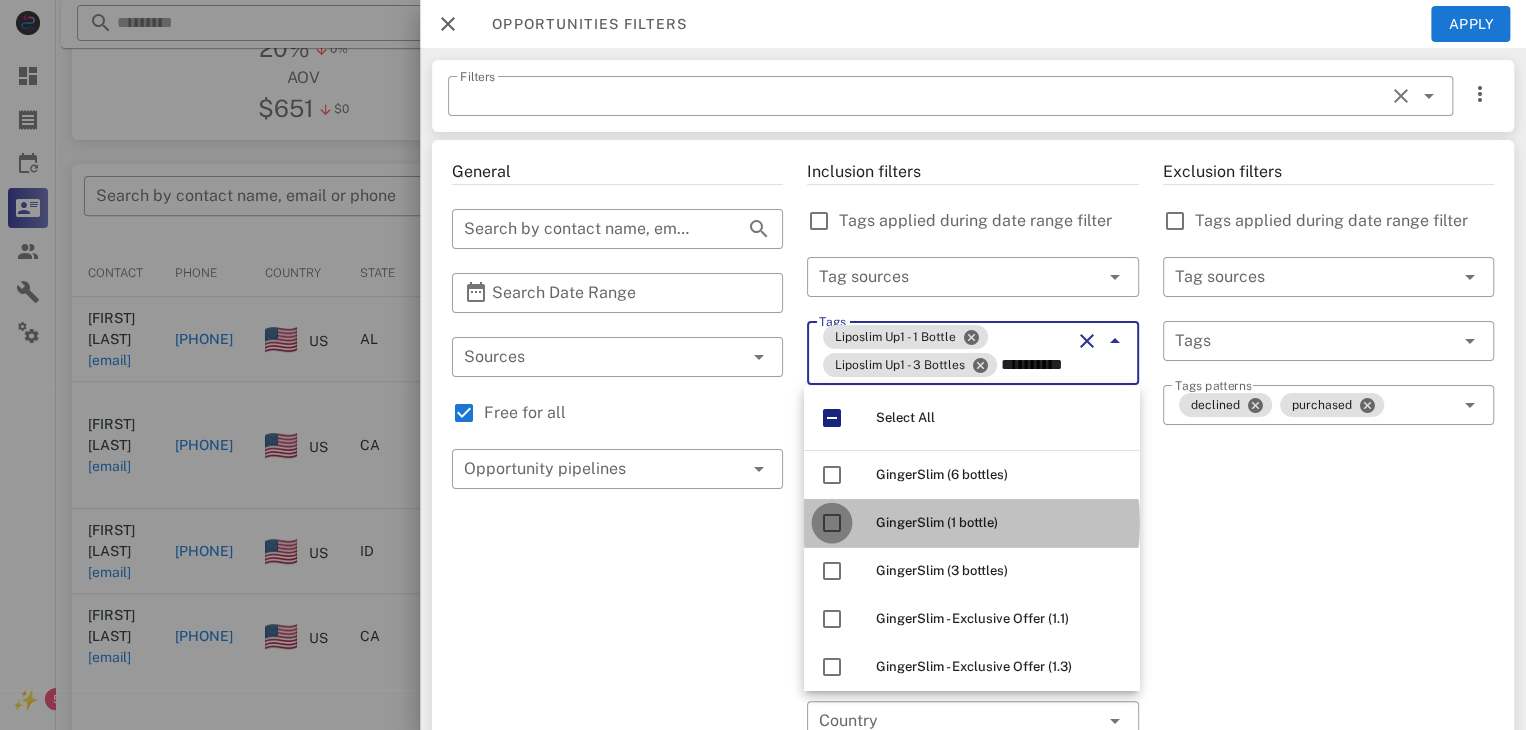 scroll, scrollTop: 0, scrollLeft: 0, axis: both 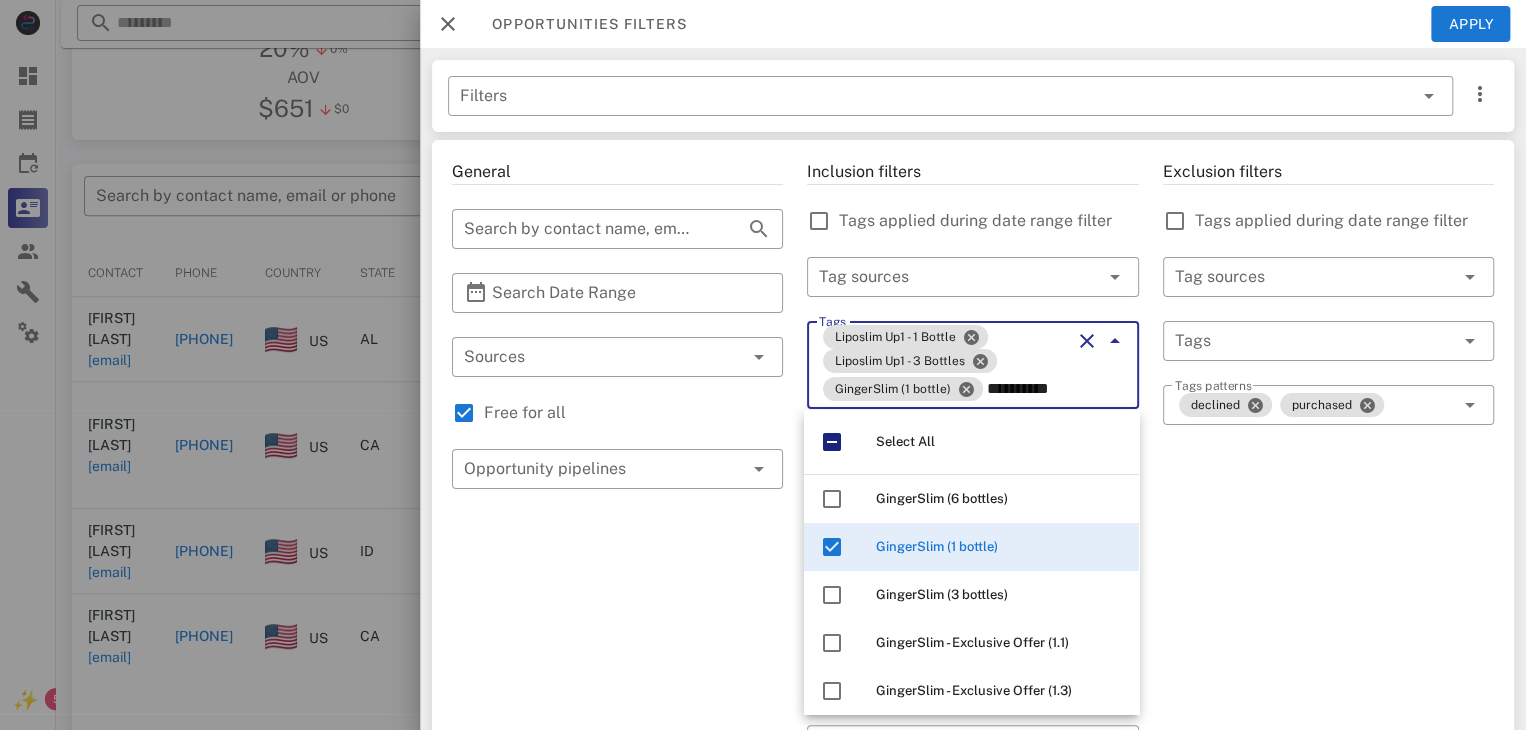 click at bounding box center (832, 595) 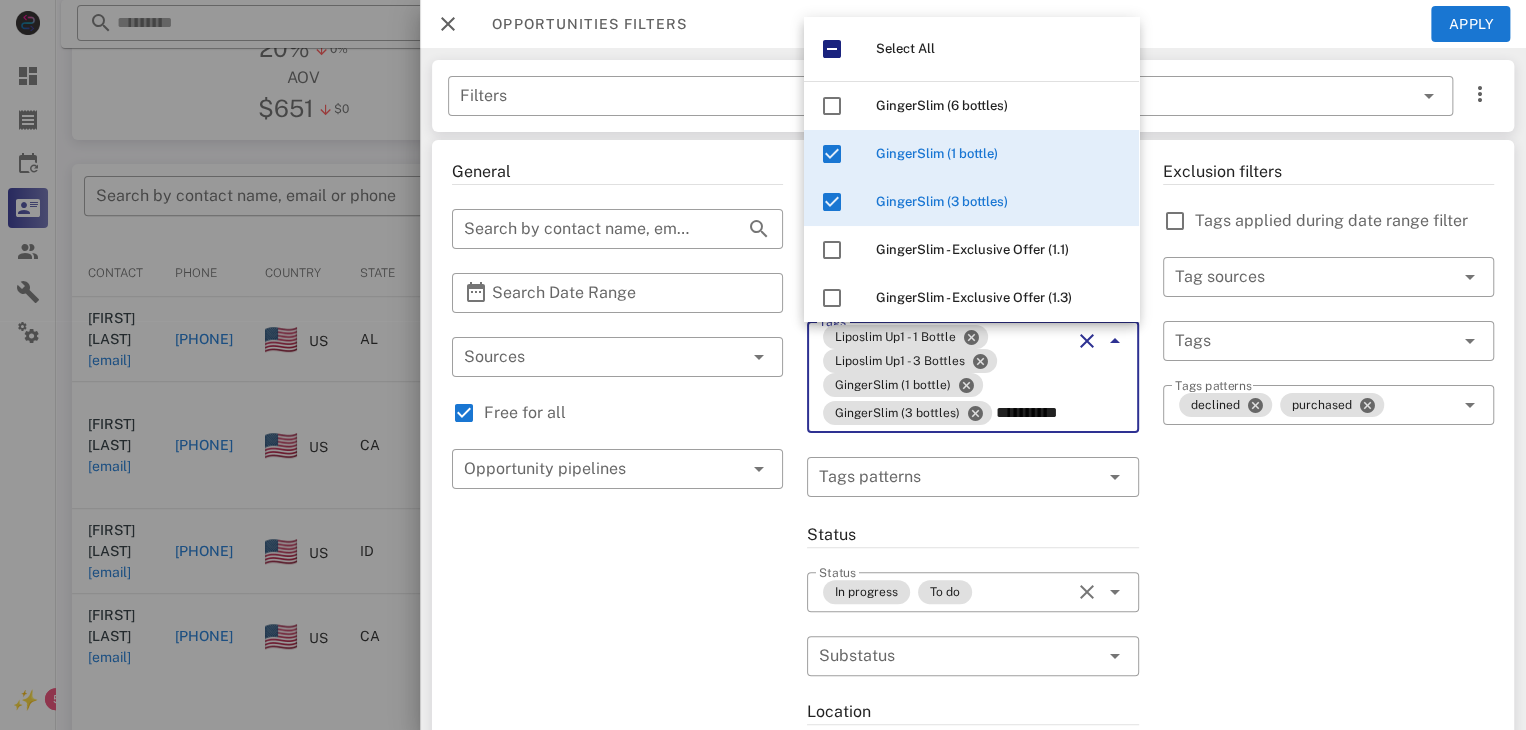type on "**********" 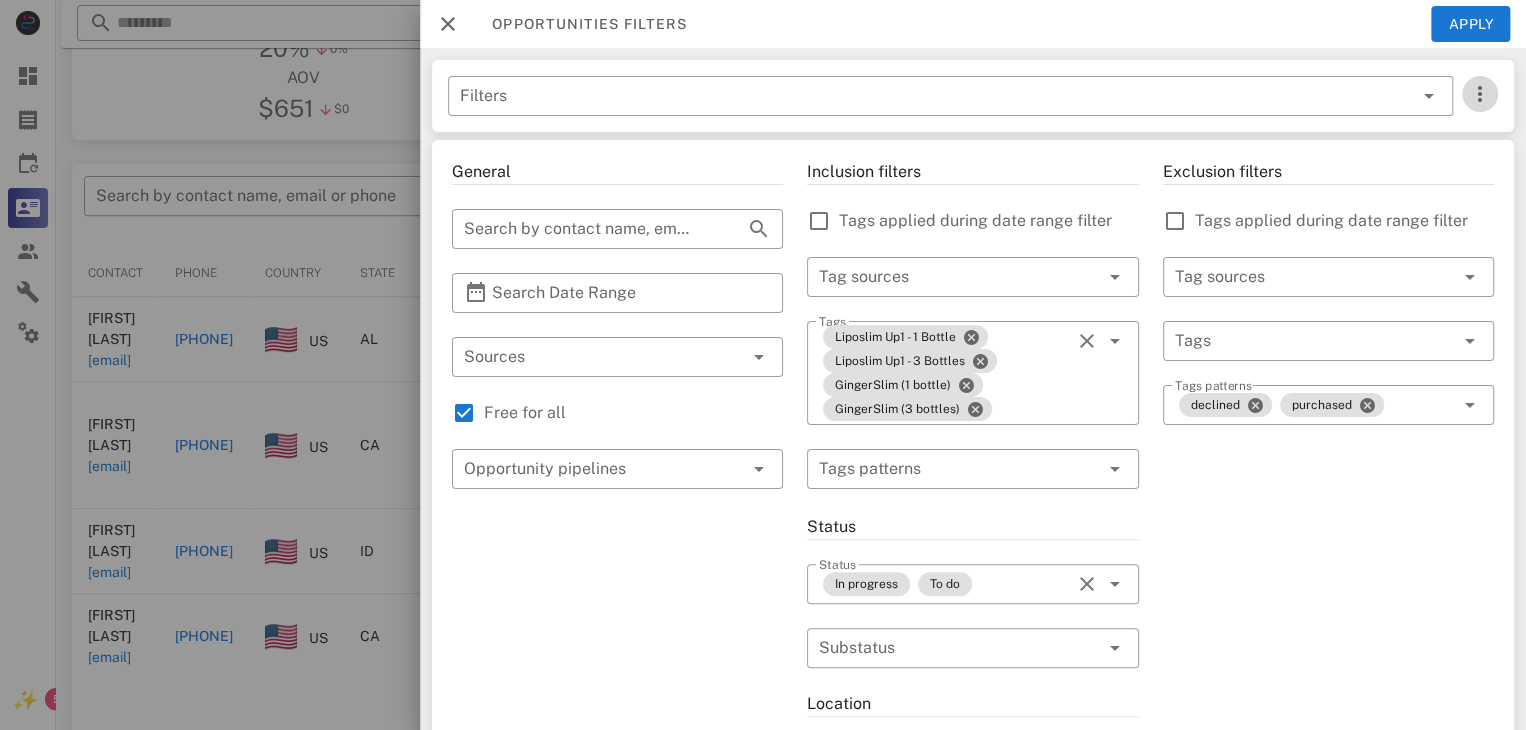 click at bounding box center [1480, 94] 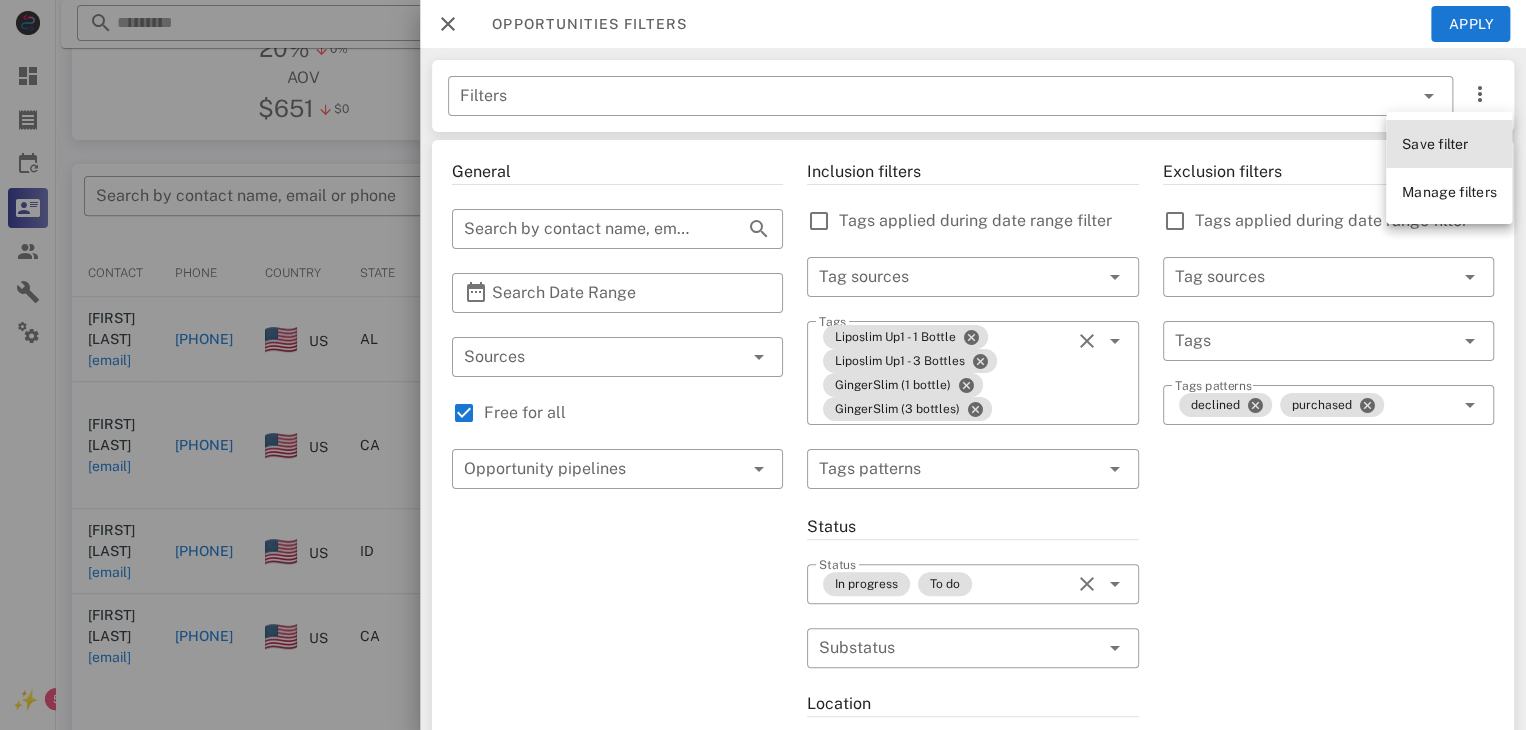 click on "Save filter" at bounding box center [1435, 144] 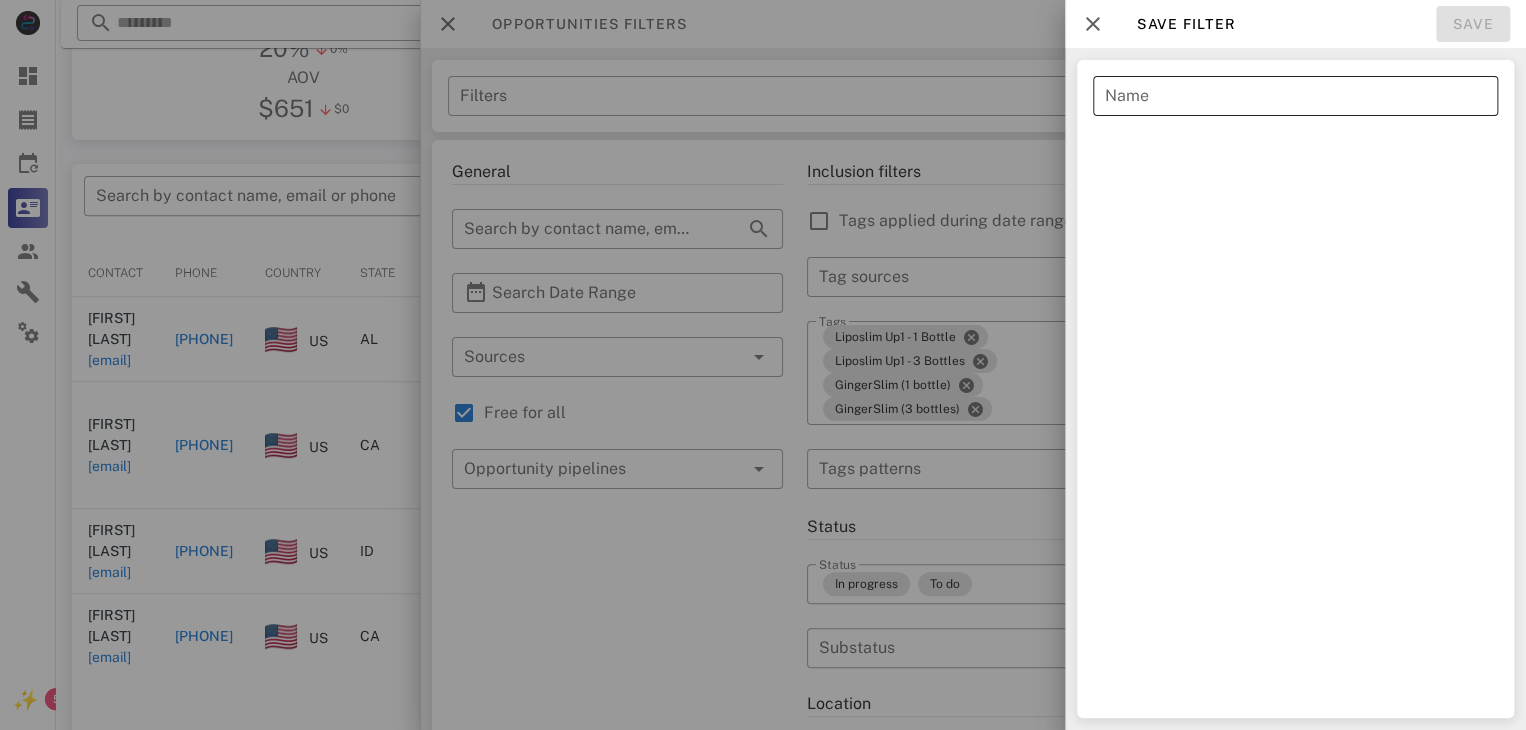 click on "Name" at bounding box center (1295, 96) 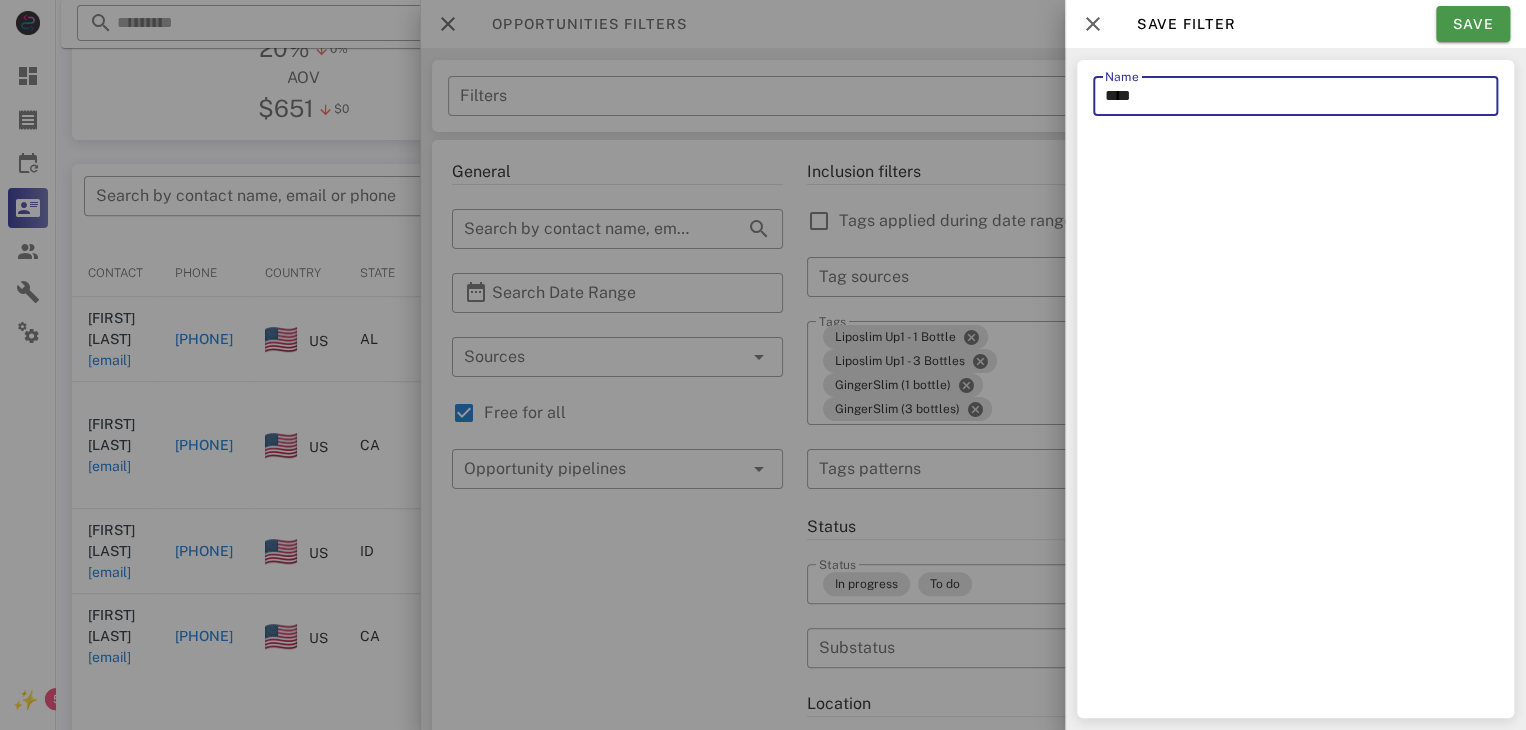 type on "****" 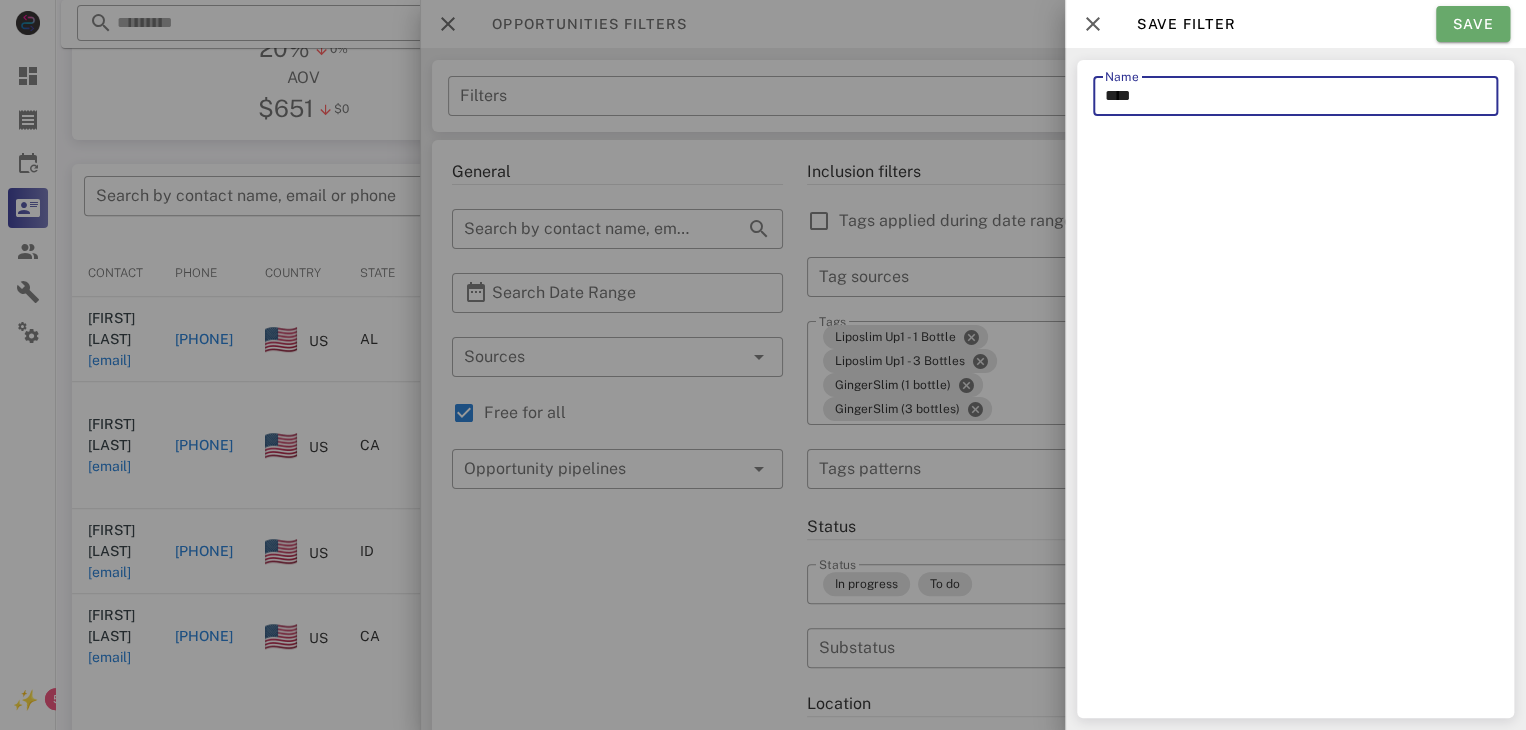 click on "Save" at bounding box center (1473, 24) 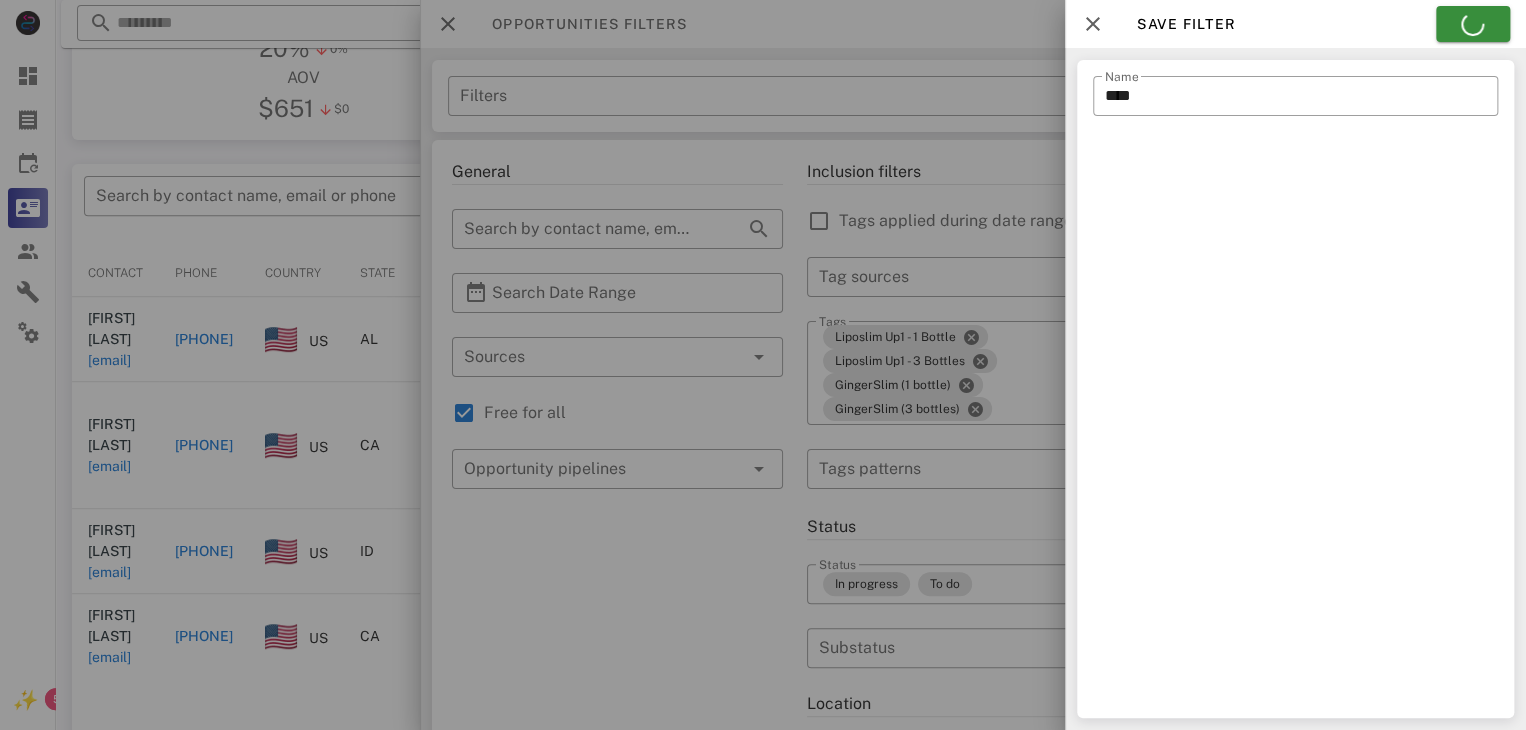 type on "****" 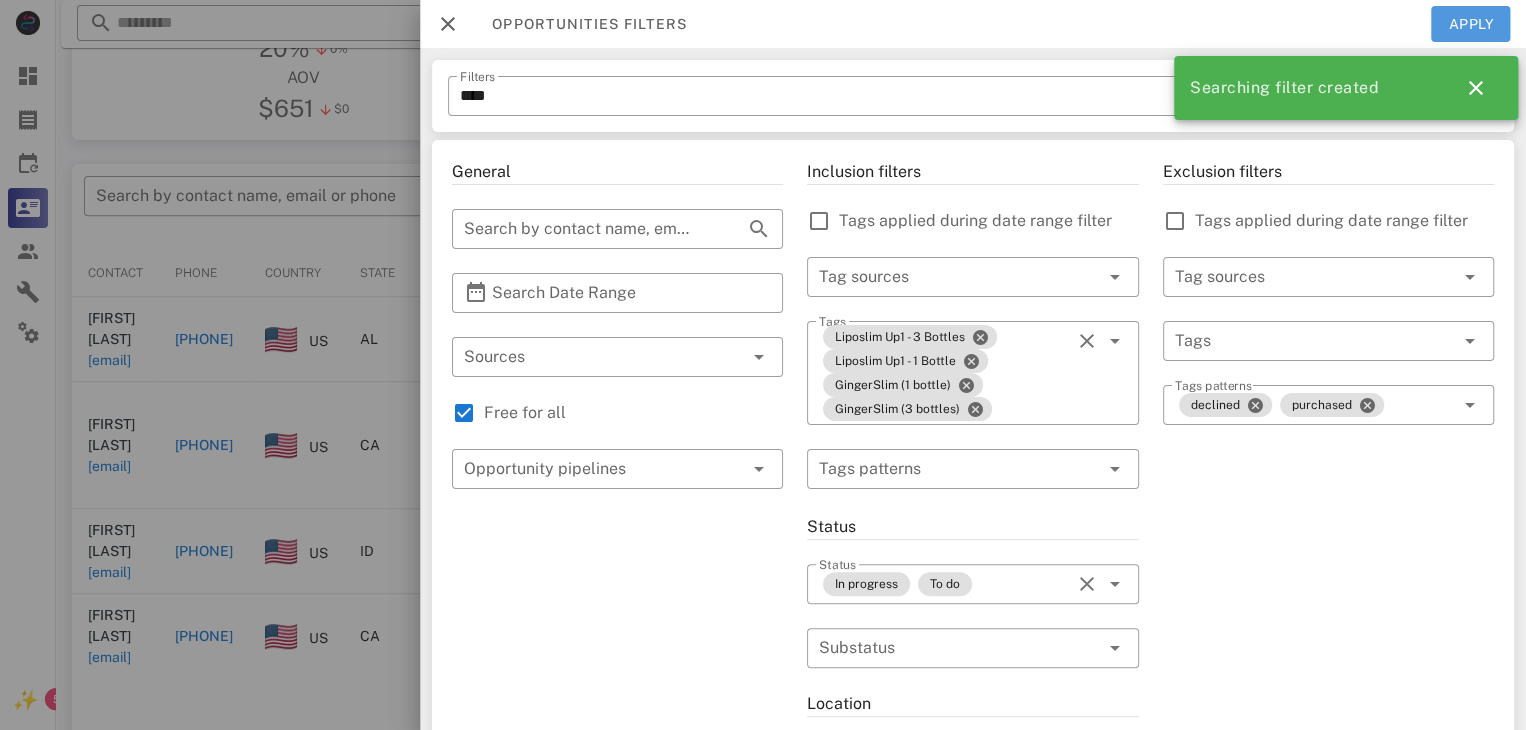 click on "Apply" at bounding box center (1471, 24) 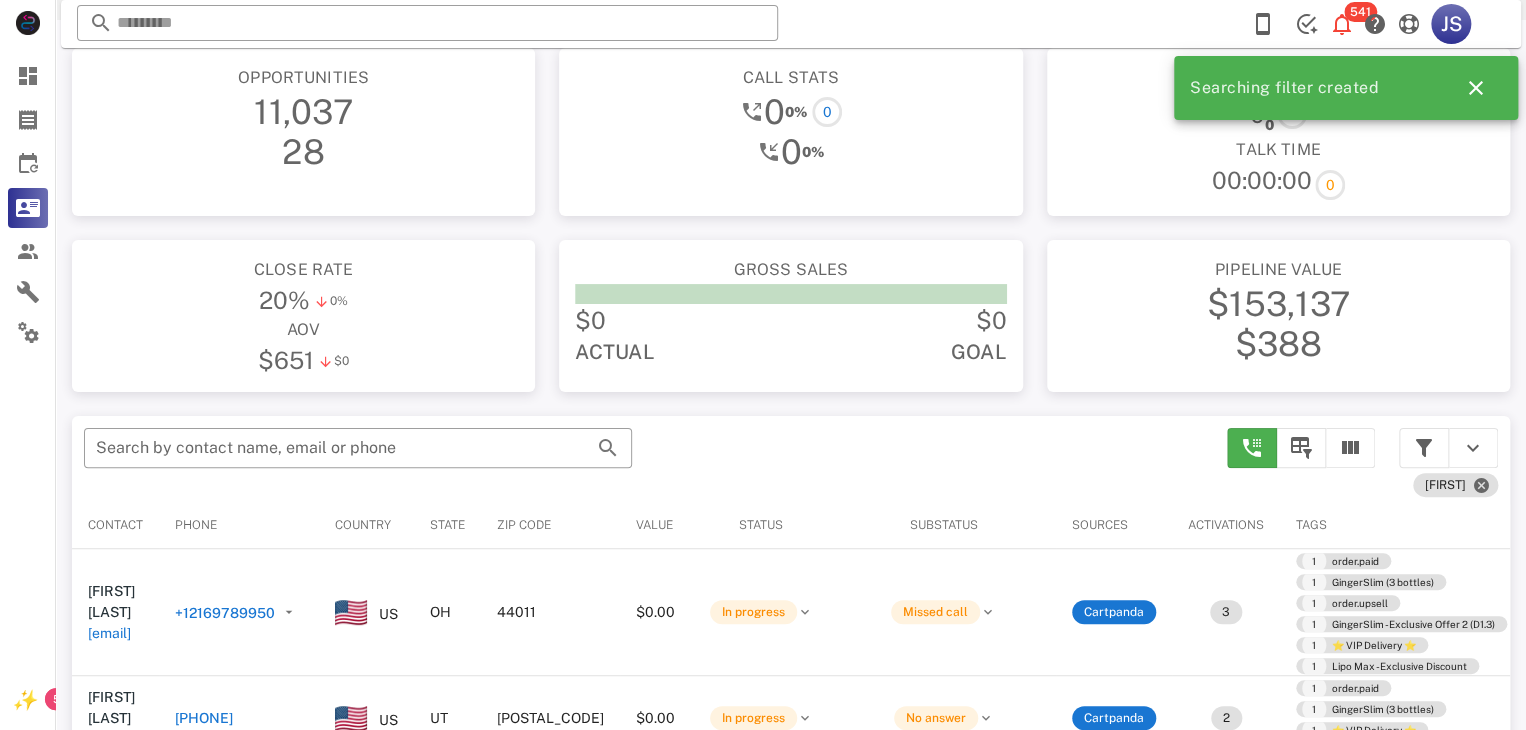scroll, scrollTop: 0, scrollLeft: 0, axis: both 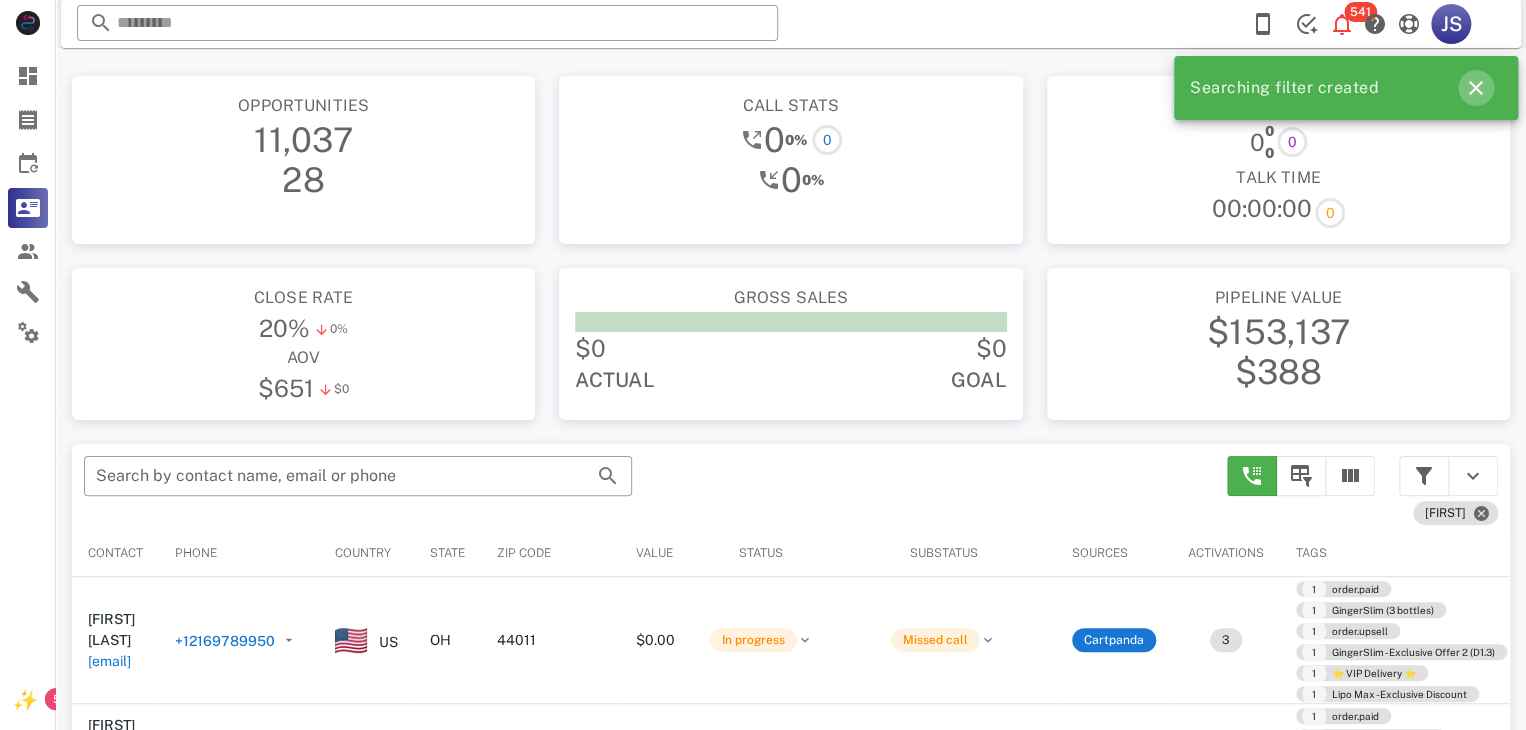click at bounding box center [1476, 88] 